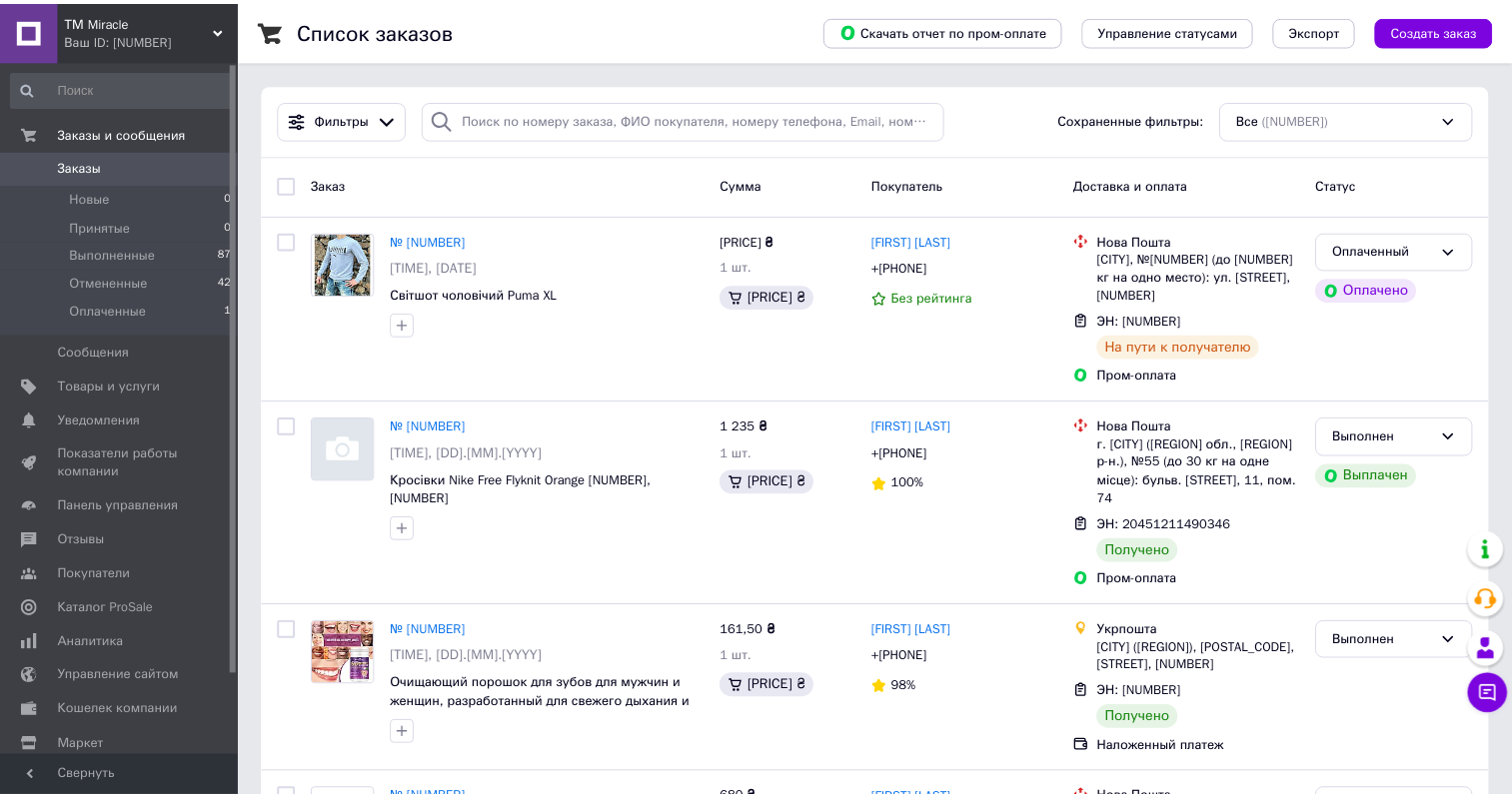 scroll, scrollTop: 0, scrollLeft: 0, axis: both 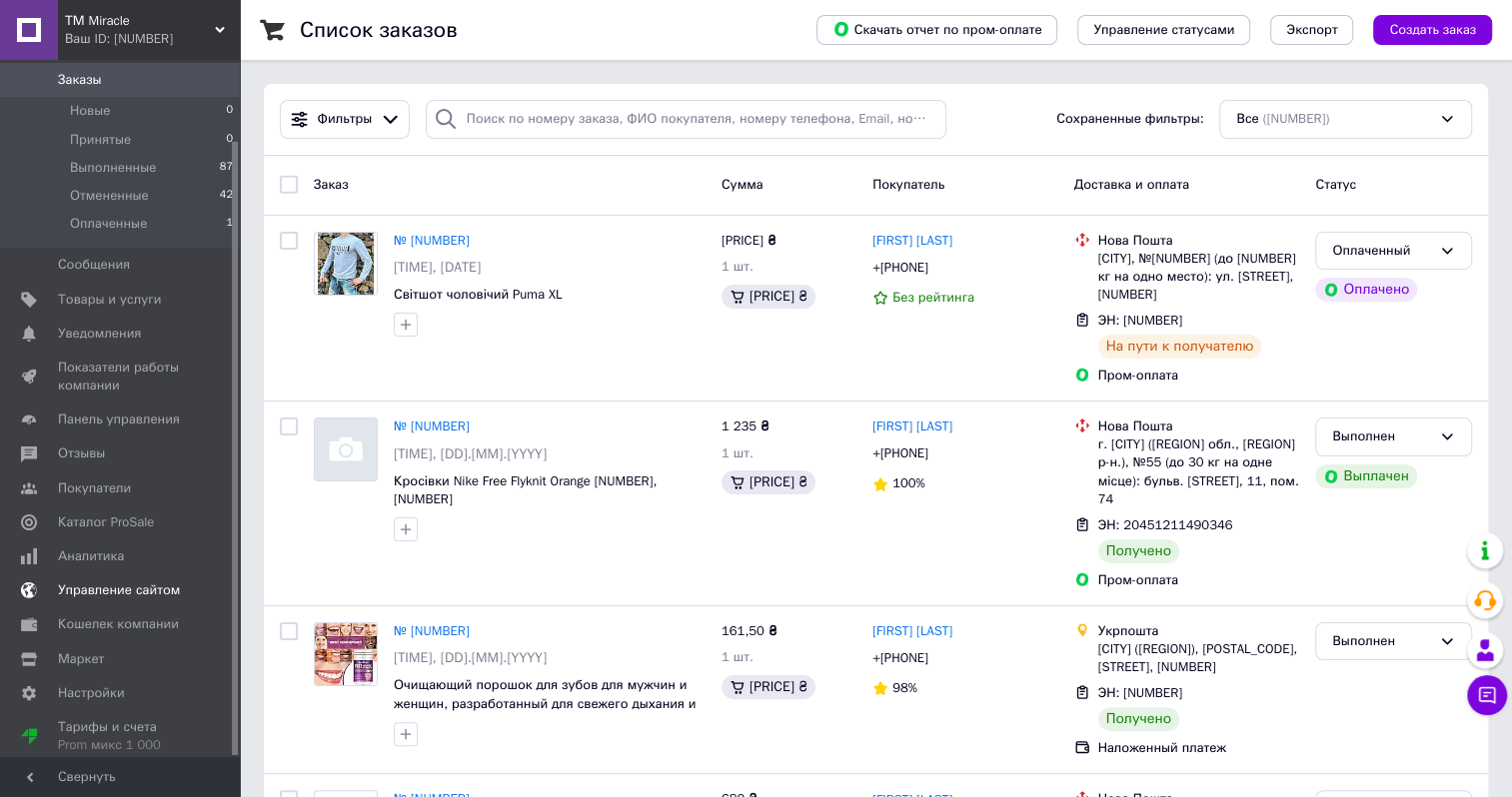 click on "Управление сайтом" at bounding box center [119, 590] 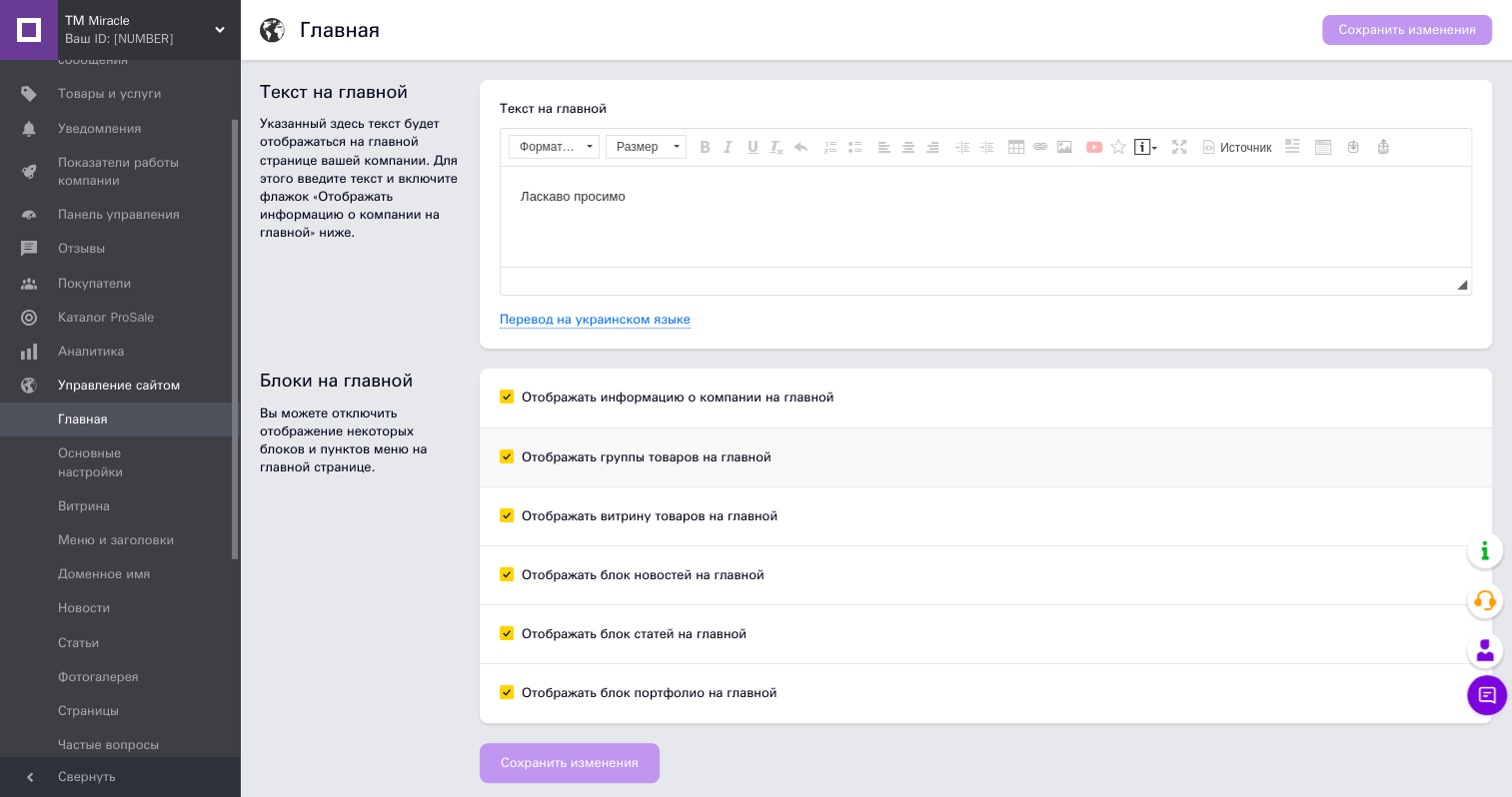 scroll, scrollTop: 0, scrollLeft: 0, axis: both 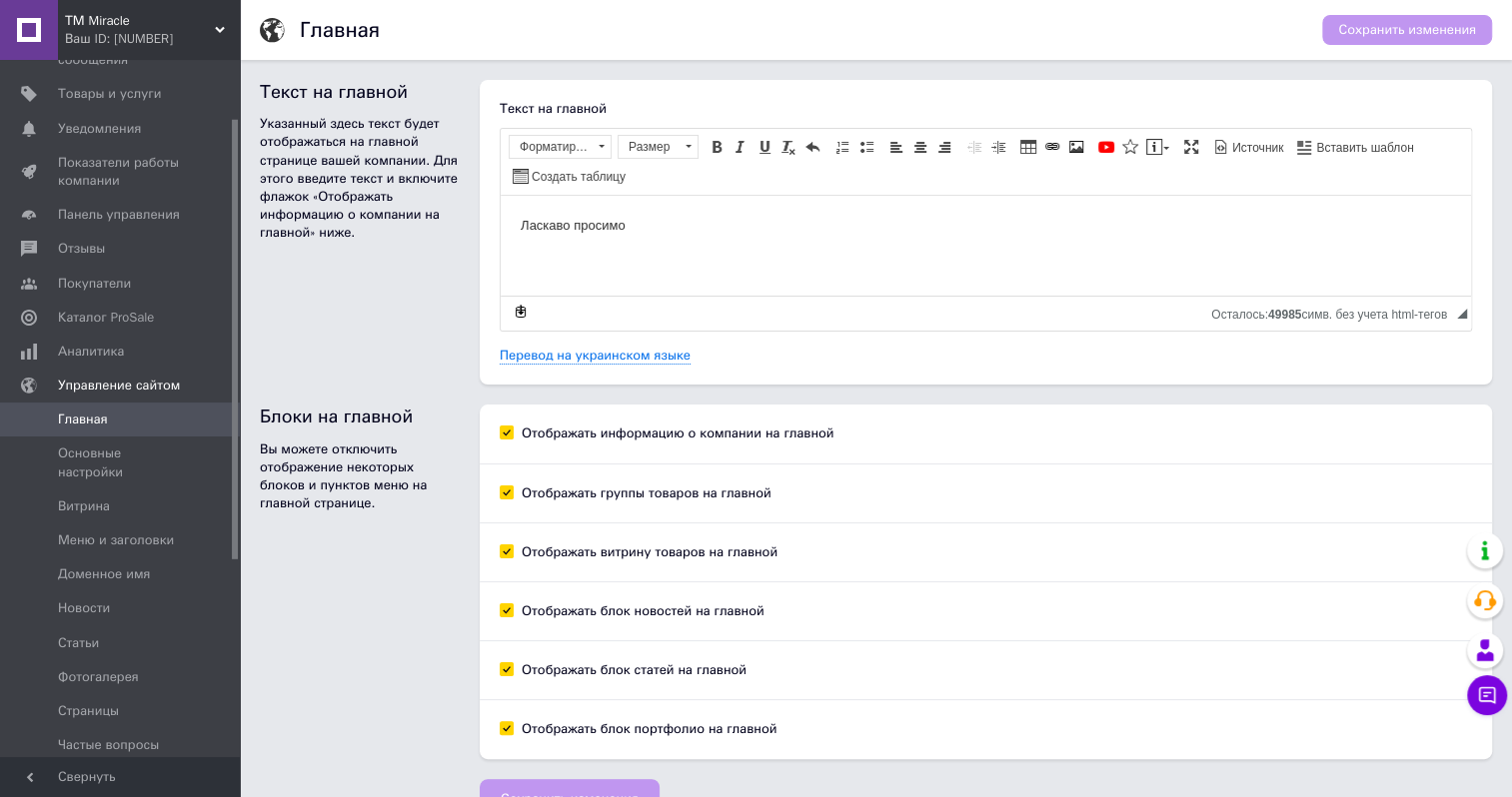 click on "ТМ Miracle" at bounding box center (140, 21) 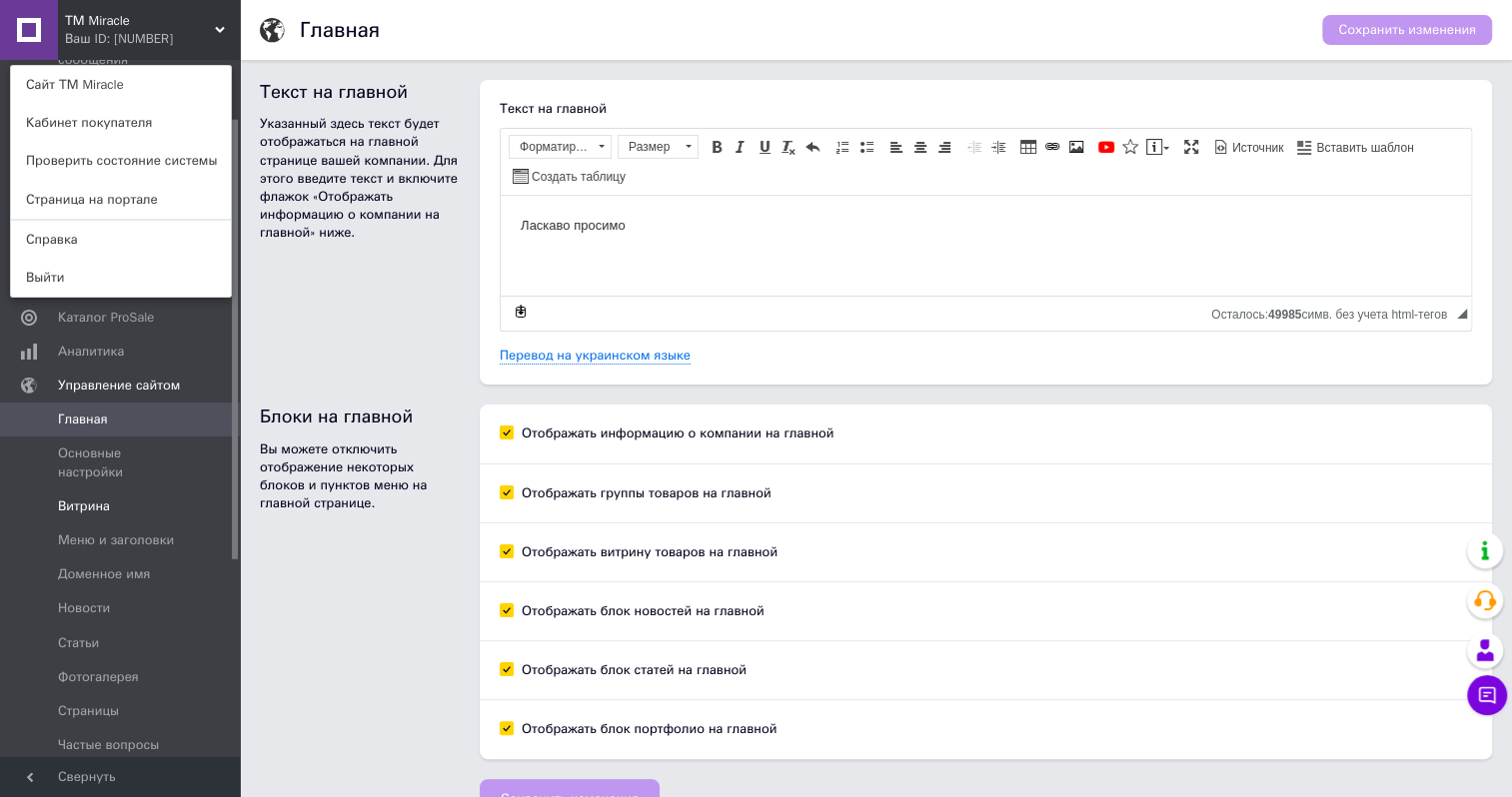 drag, startPoint x: 20, startPoint y: 512, endPoint x: 23, endPoint y: 490, distance: 22.203603 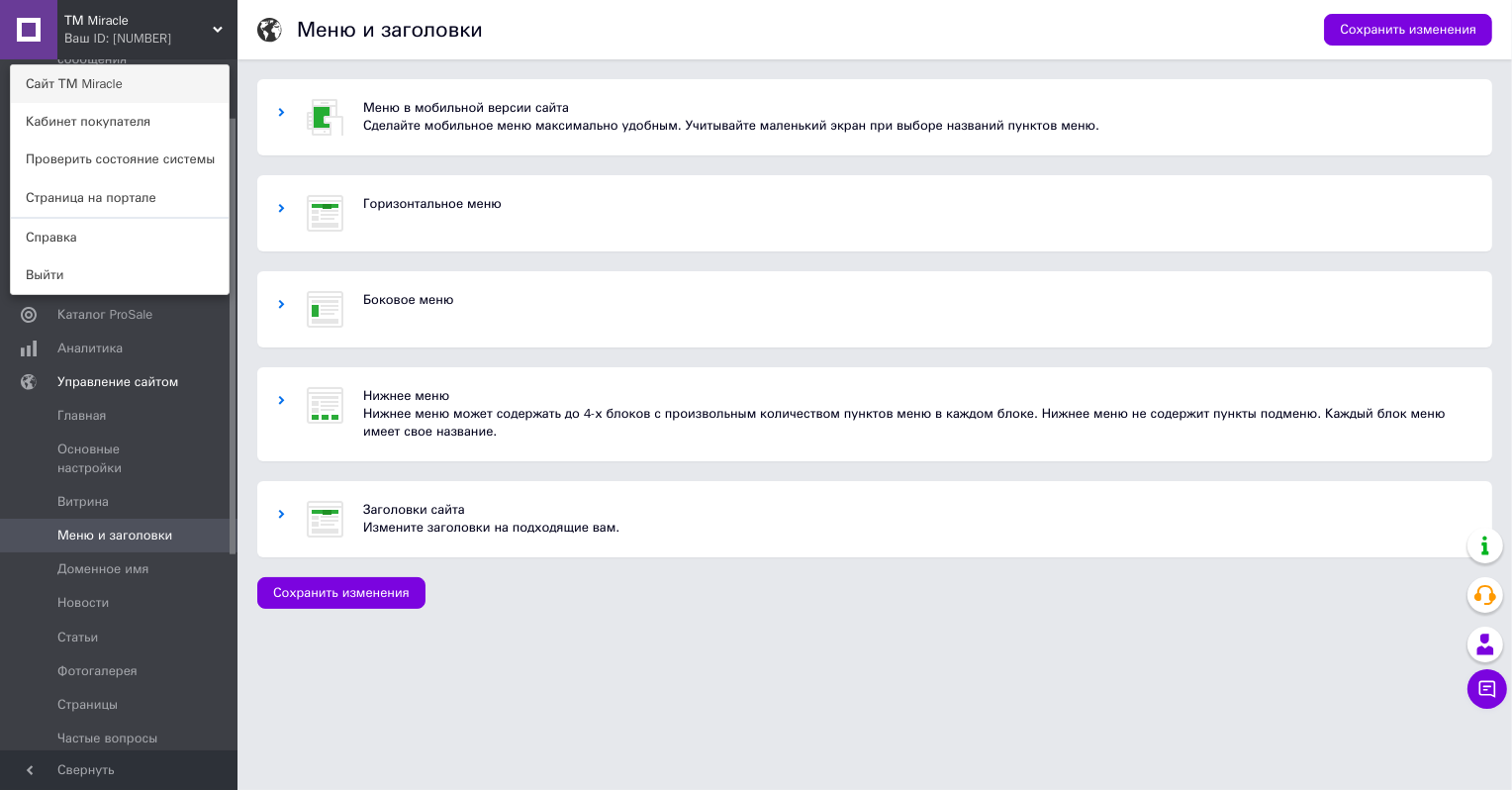 click on "Сайт ТМ Miracle" at bounding box center [120, 84] 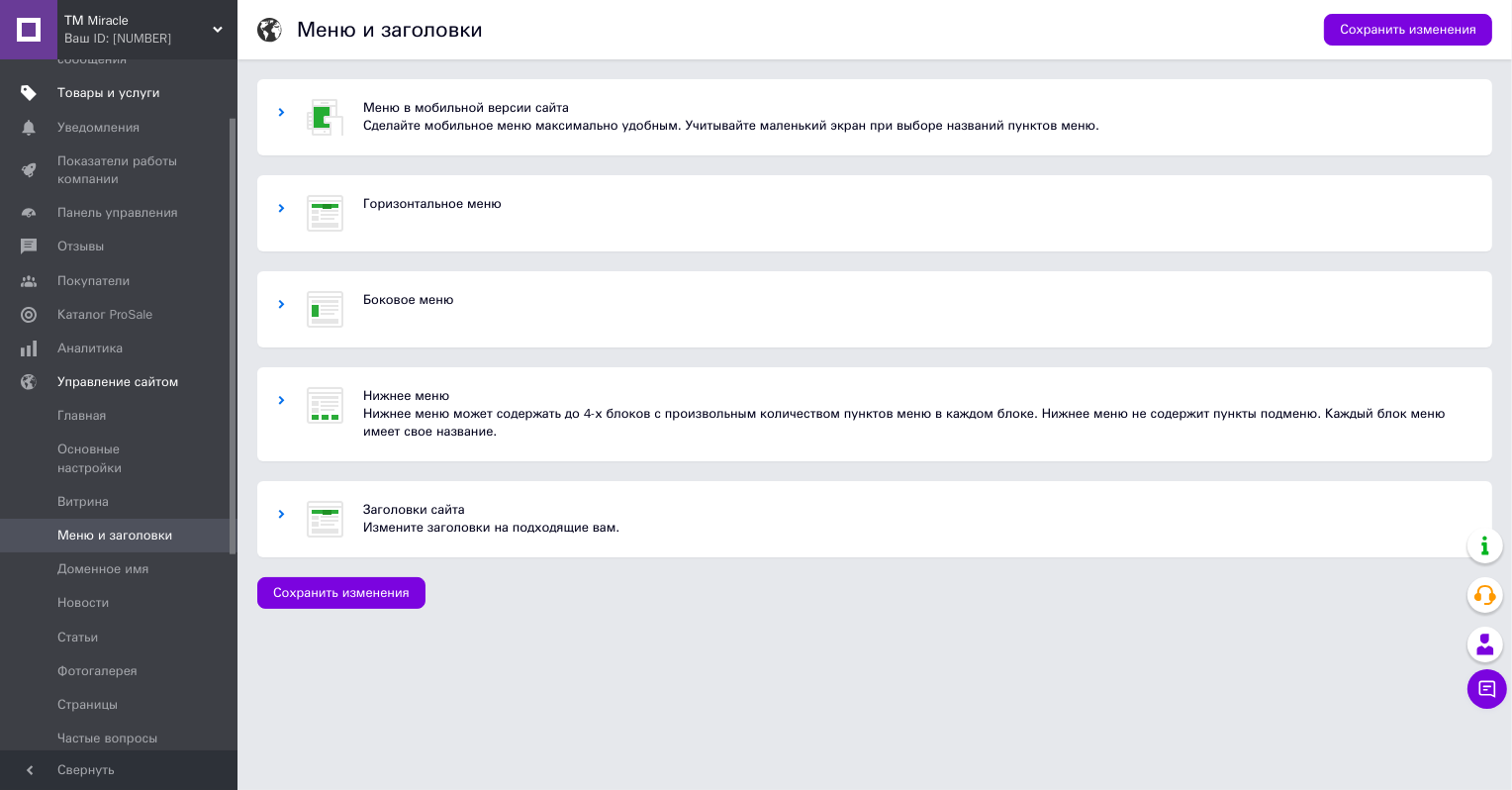 click on "Товары и услуги" at bounding box center [109, 93] 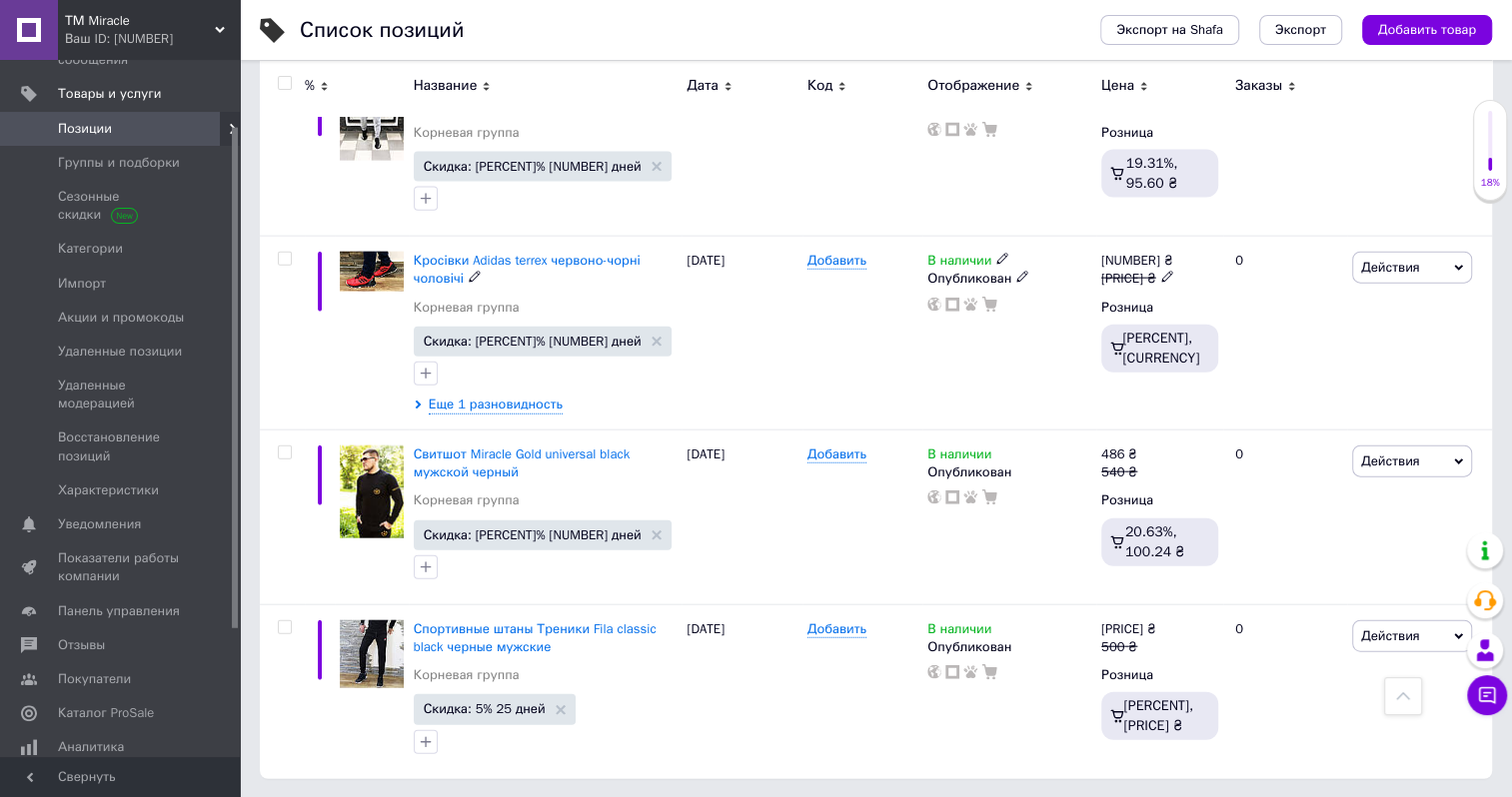 scroll, scrollTop: 3261, scrollLeft: 0, axis: vertical 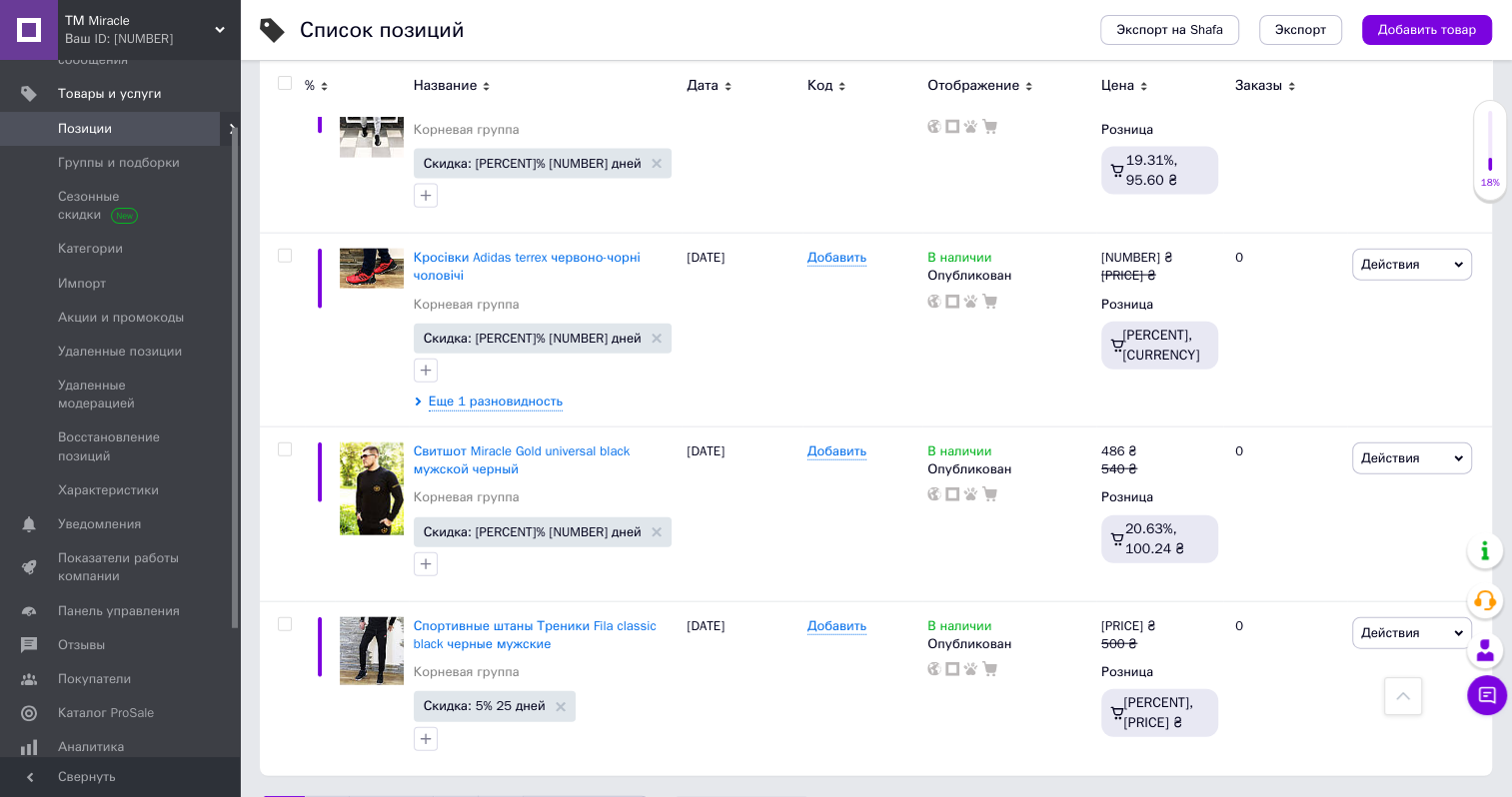 click on "2" at bounding box center (327, 817) 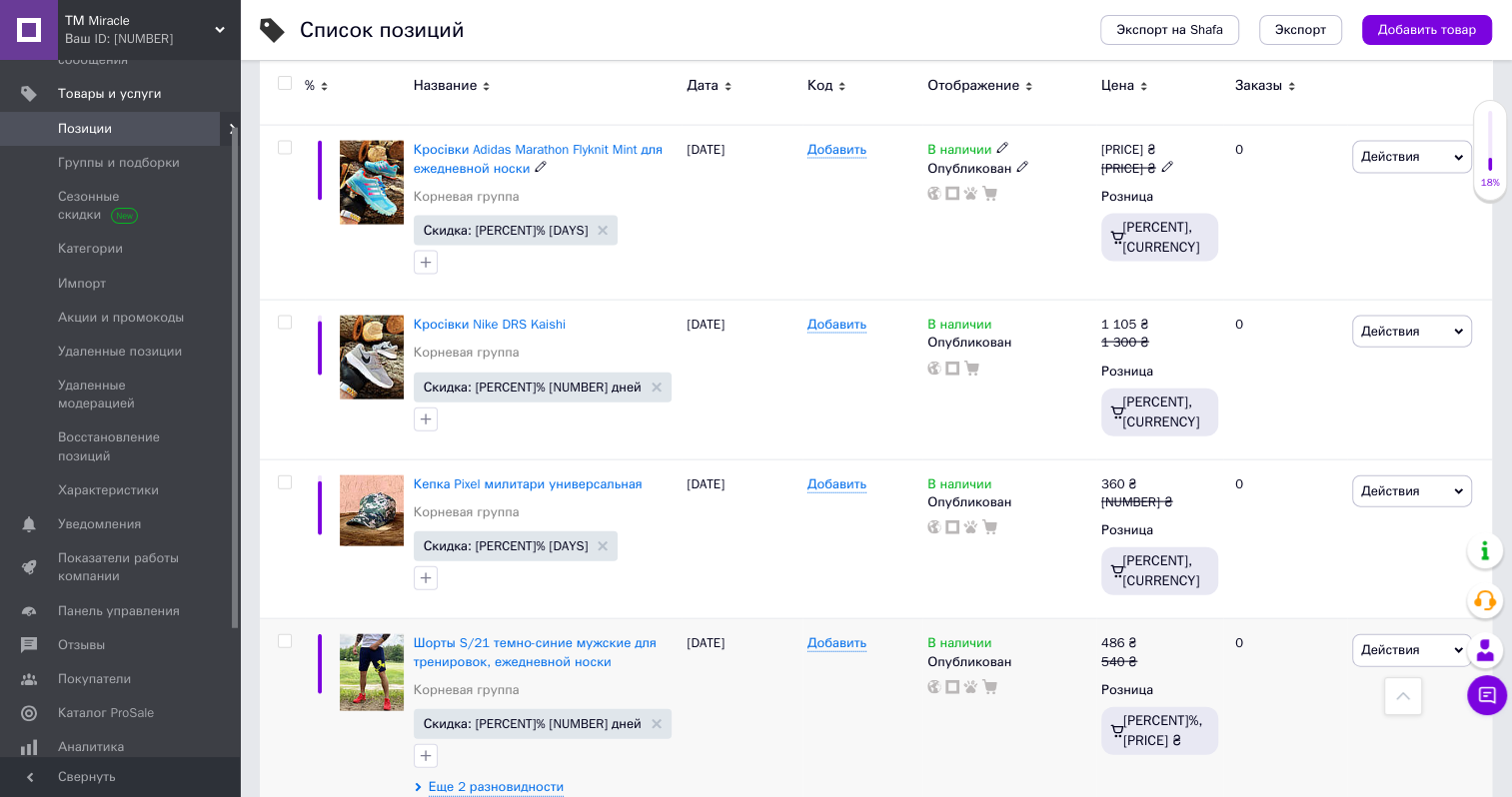 scroll, scrollTop: 3186, scrollLeft: 0, axis: vertical 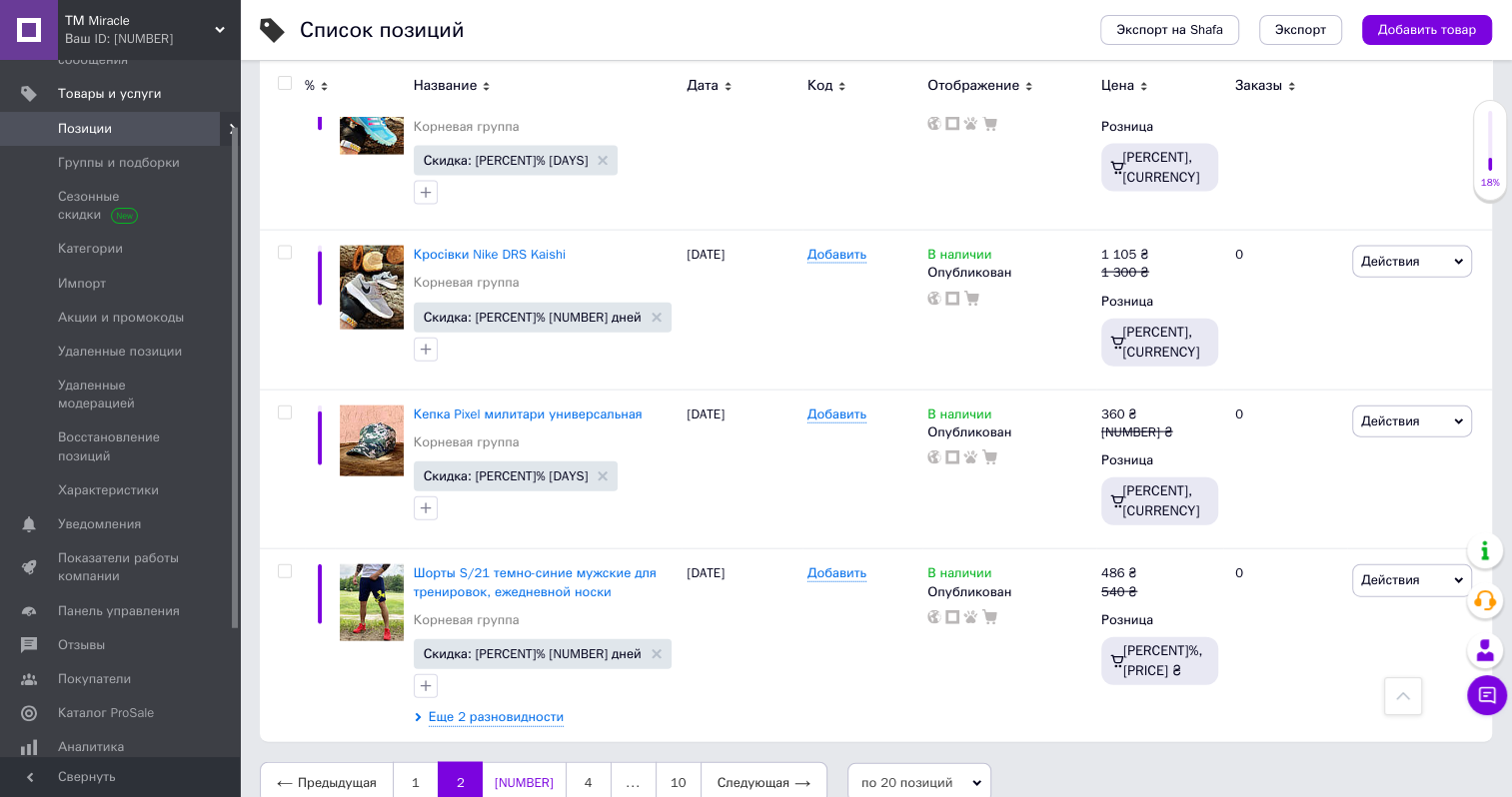 click on "[NUMBER]" at bounding box center (524, 783) 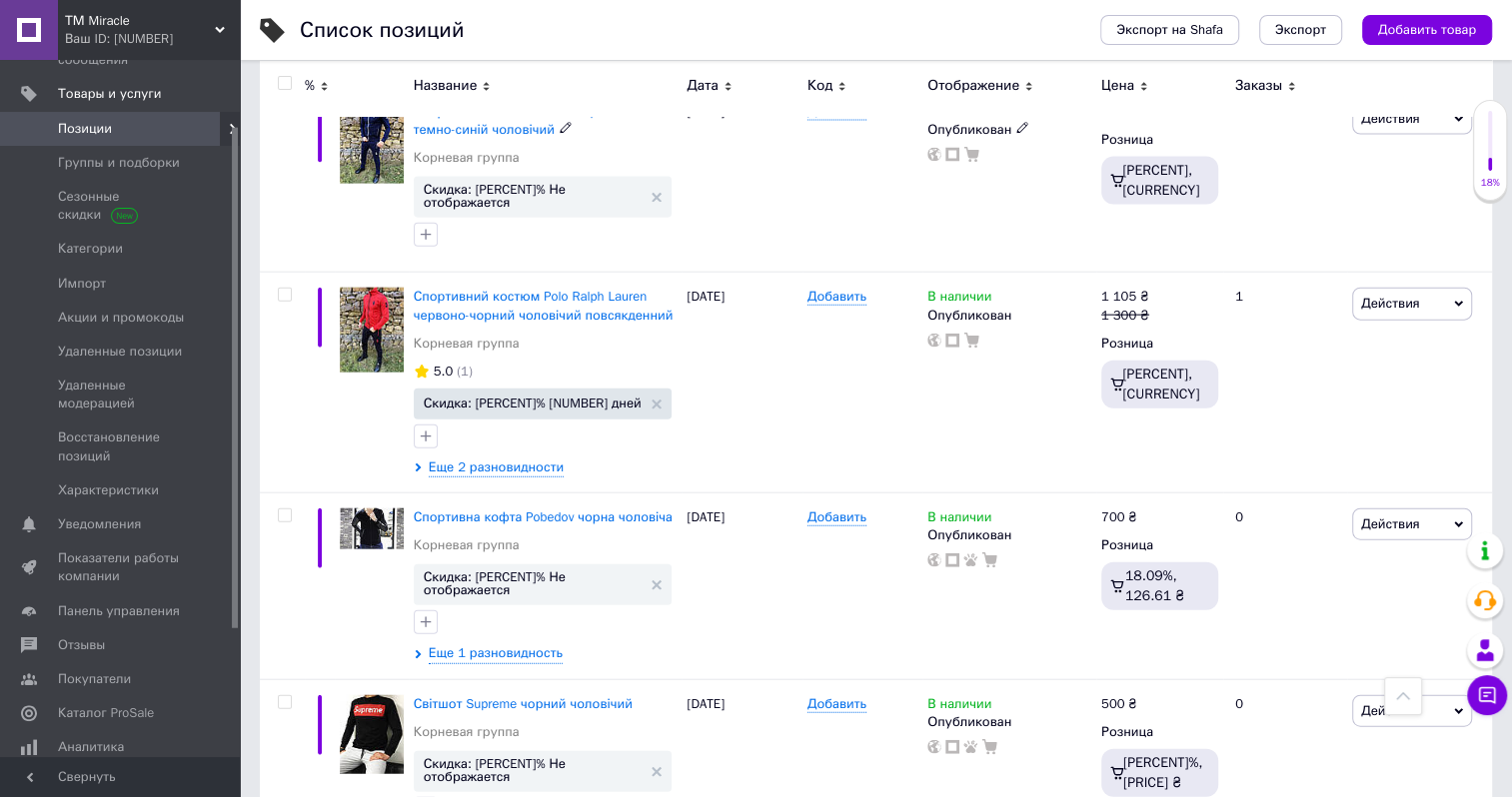 scroll, scrollTop: 3406, scrollLeft: 0, axis: vertical 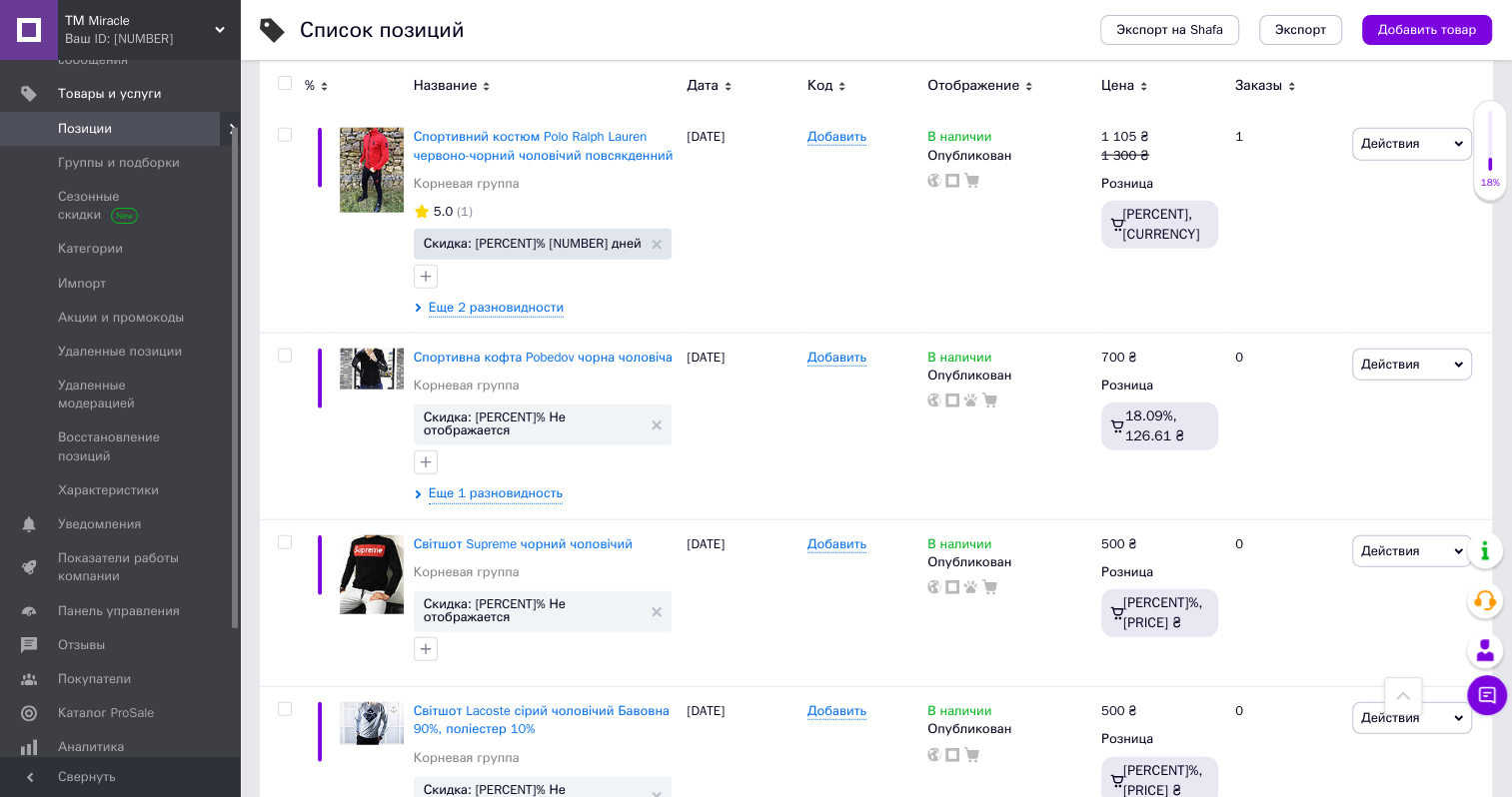 click on "4" at bounding box center [589, 913] 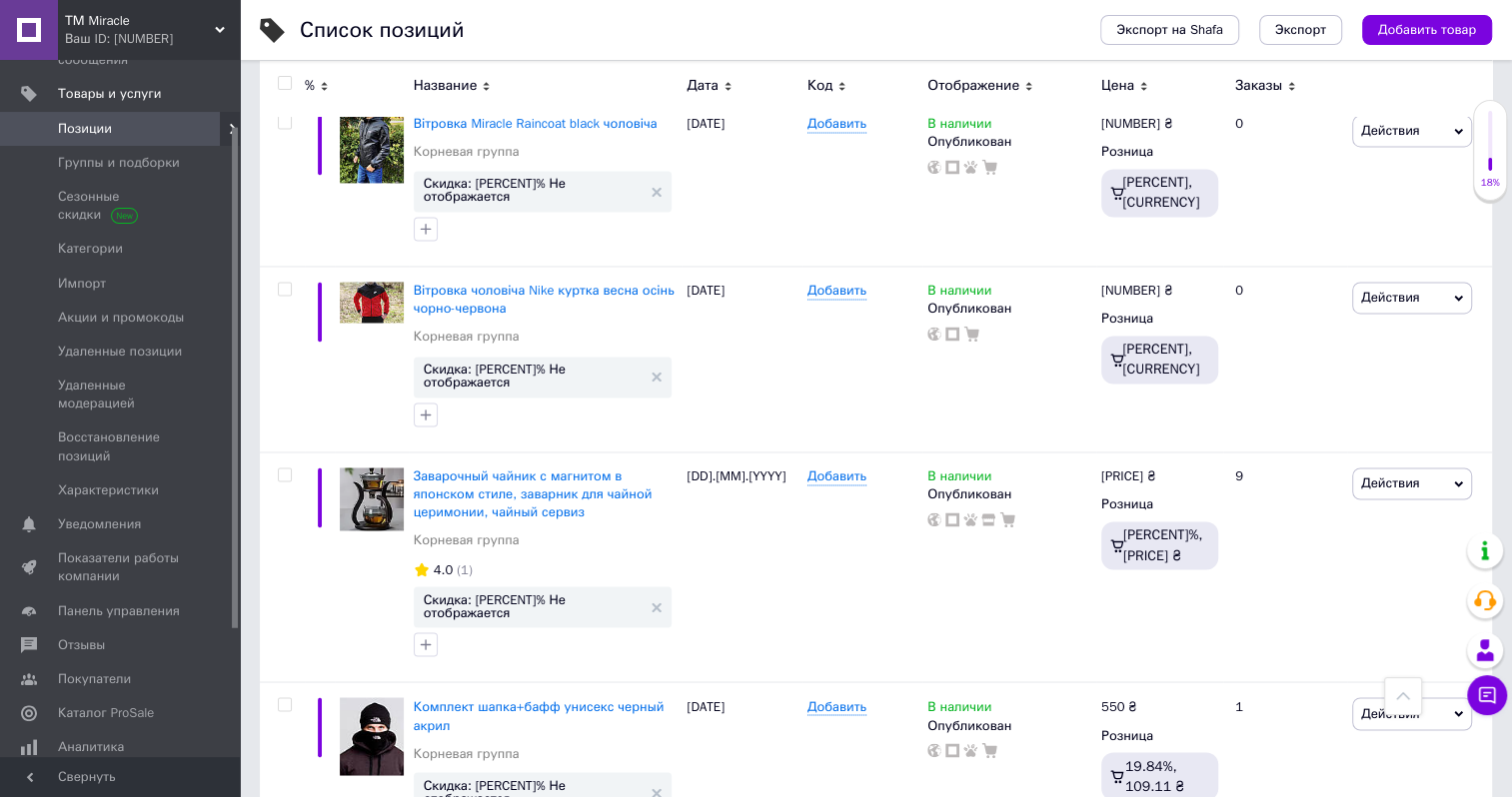 scroll, scrollTop: 2196, scrollLeft: 0, axis: vertical 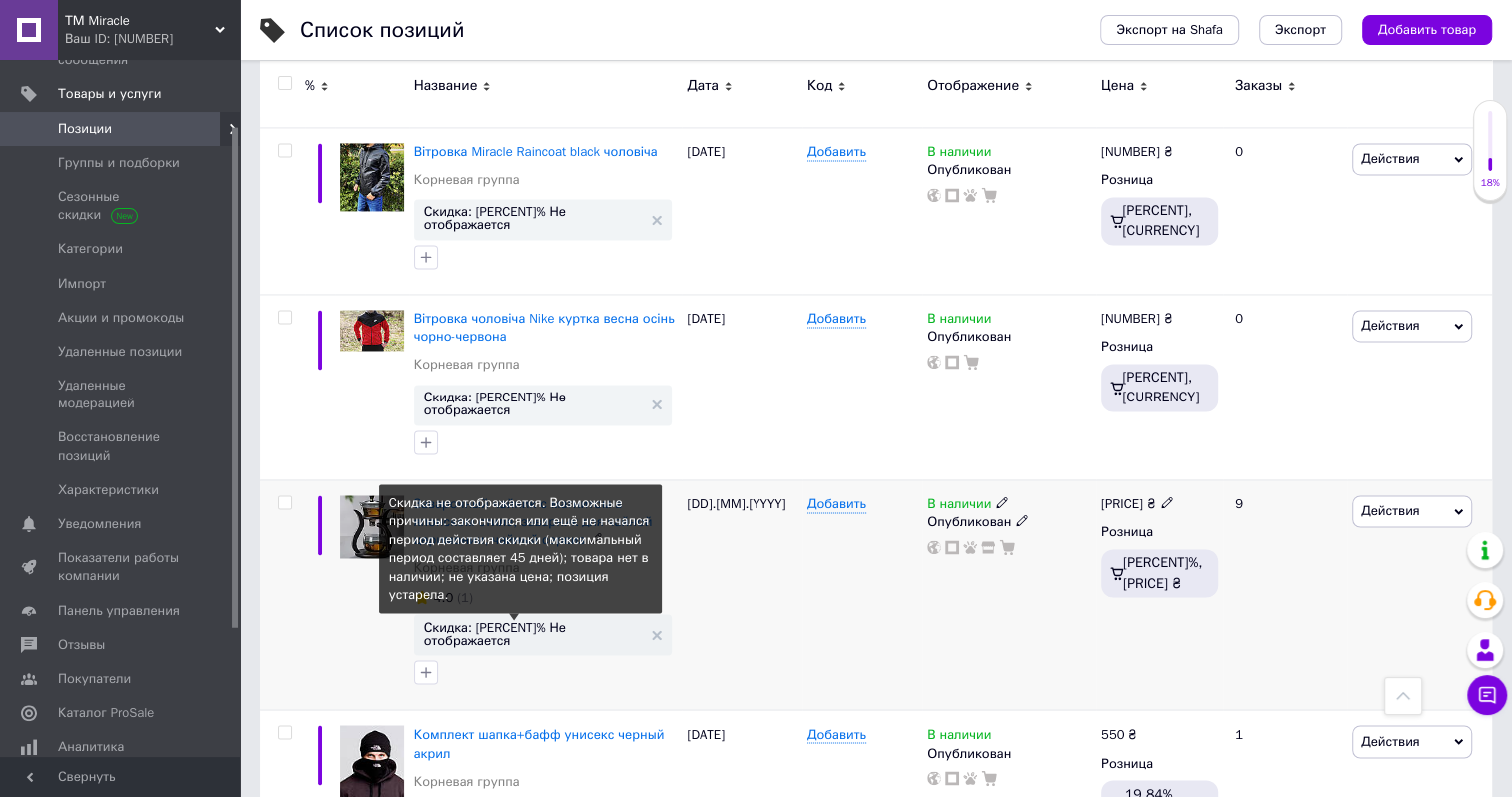 click on "Скидка: [PERCENT]% Не отображается" at bounding box center (533, 633) 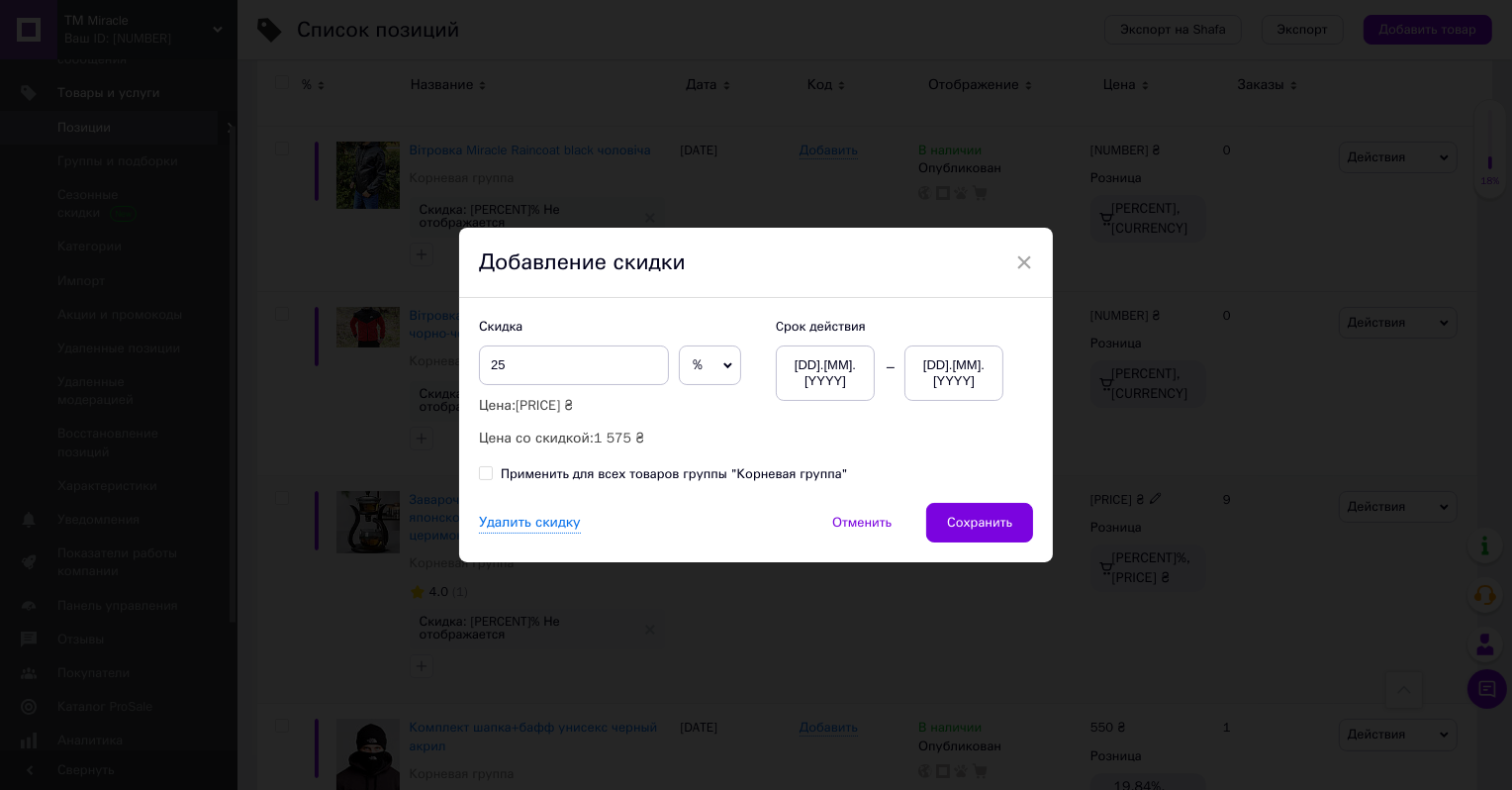 click on "[DD].[MM].[YYYY]" at bounding box center (954, 373) 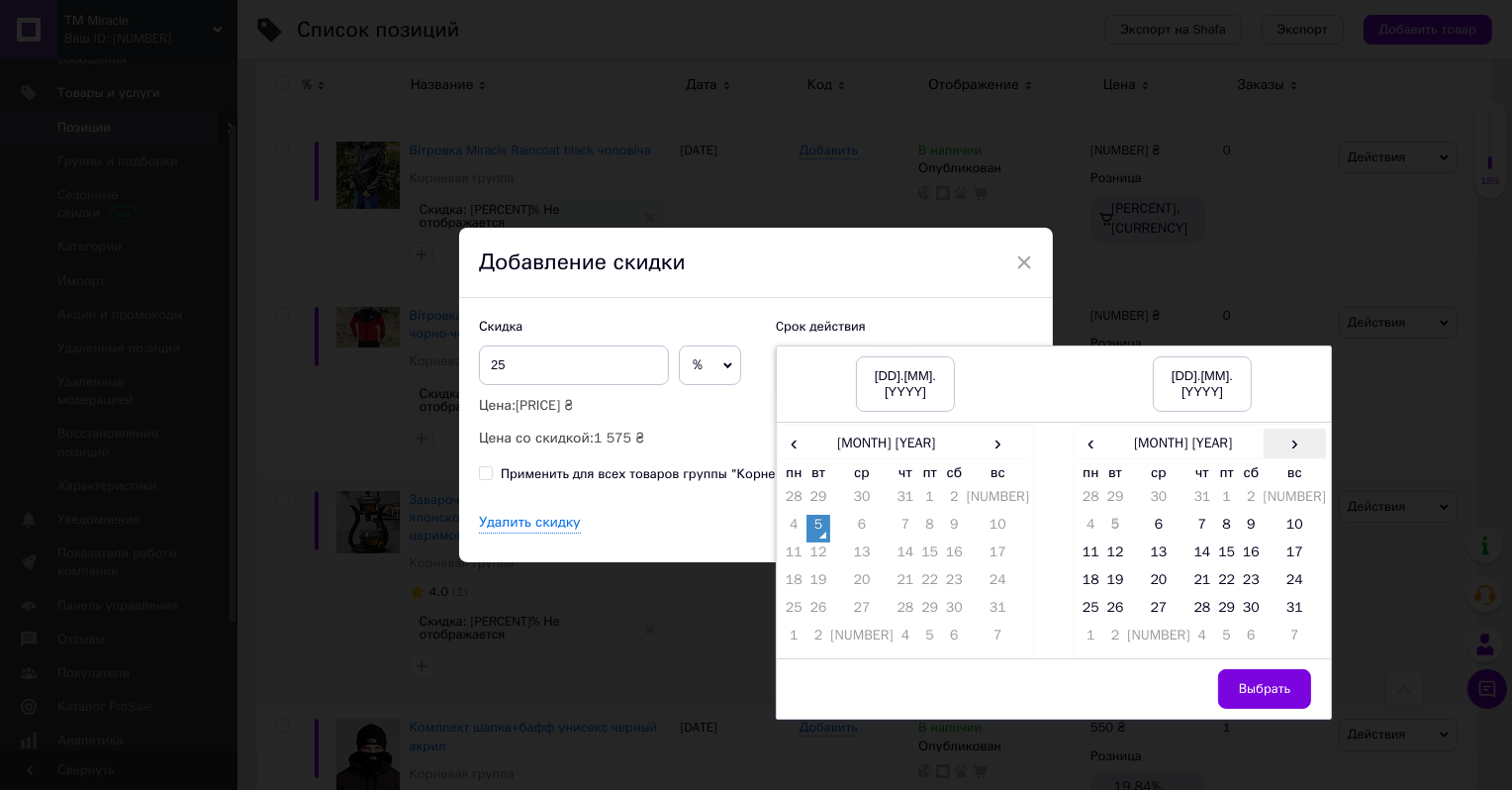 click on "›" at bounding box center [1294, 443] 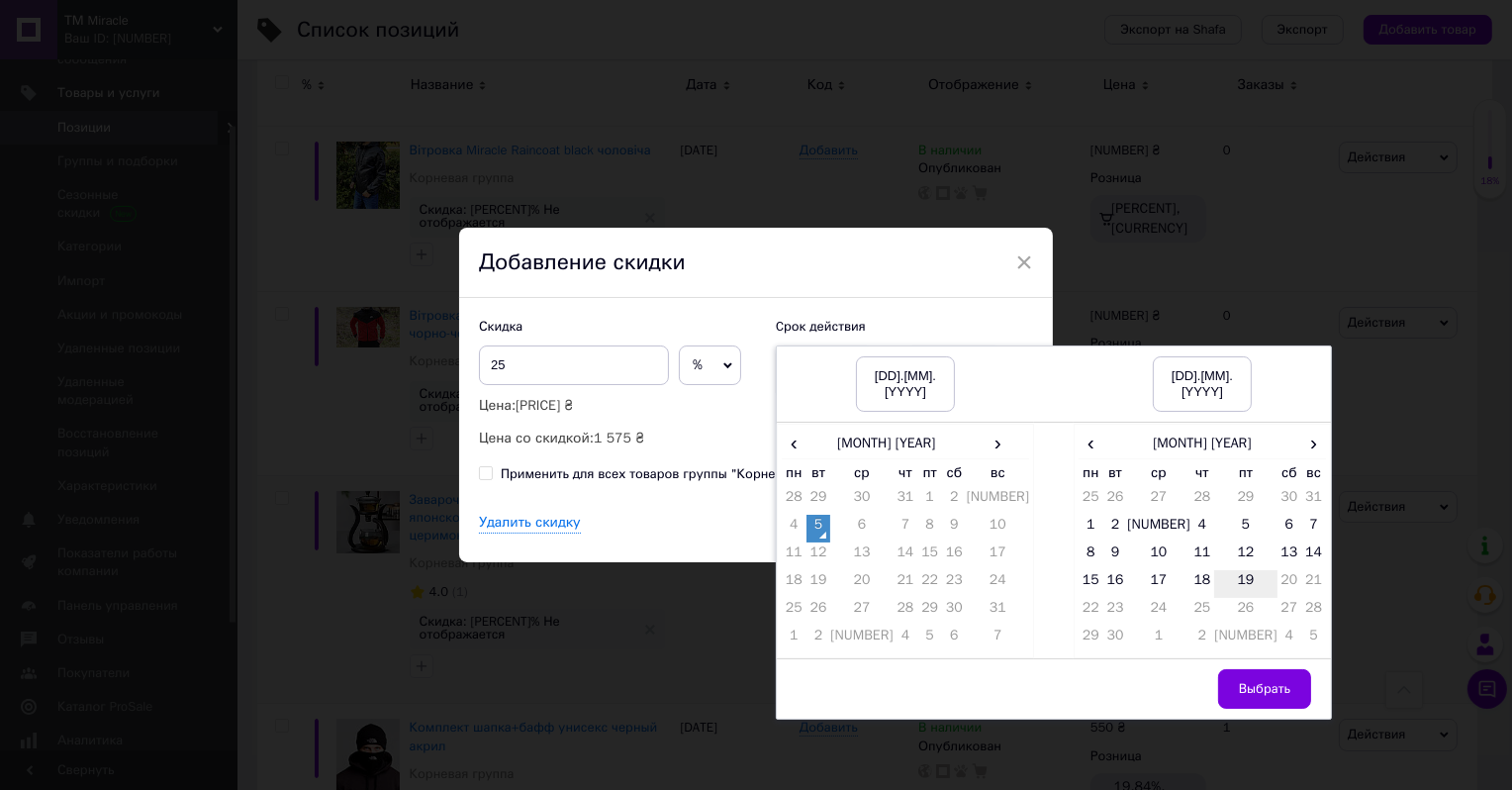 click on "19" at bounding box center (1245, 584) 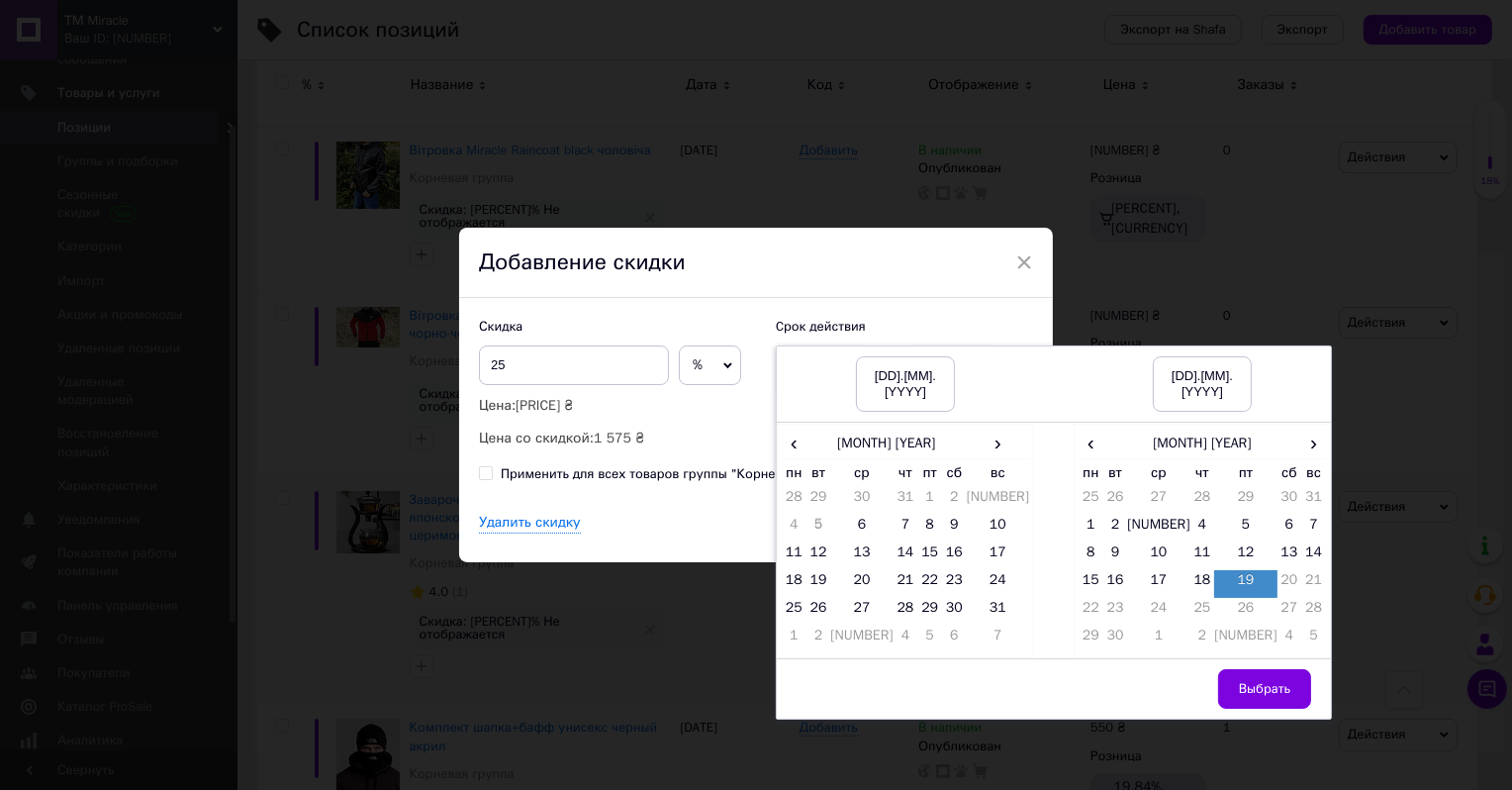 drag, startPoint x: 1250, startPoint y: 662, endPoint x: 1076, endPoint y: 605, distance: 183.09833 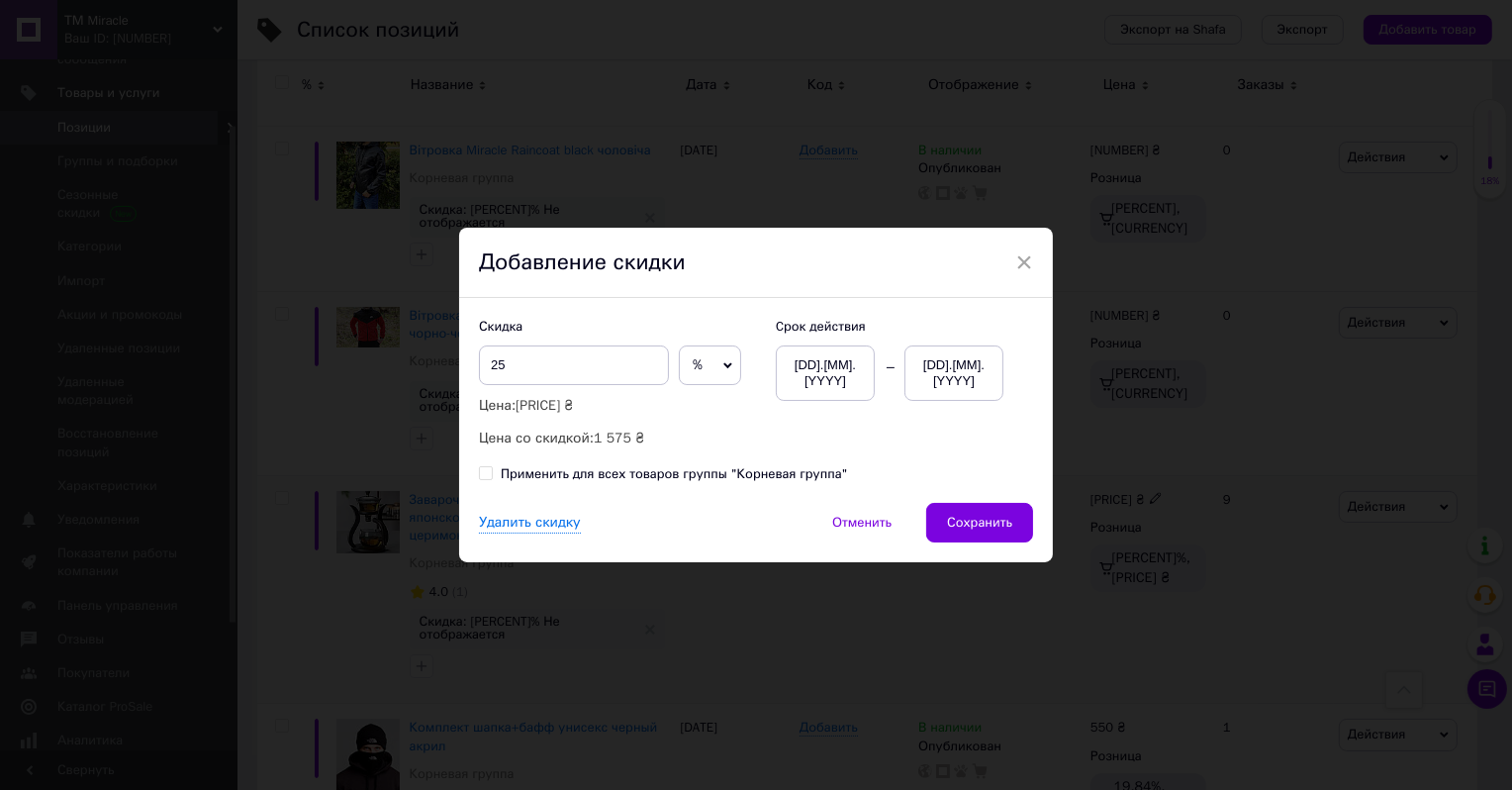 click on "Сохранить" at bounding box center (980, 523) 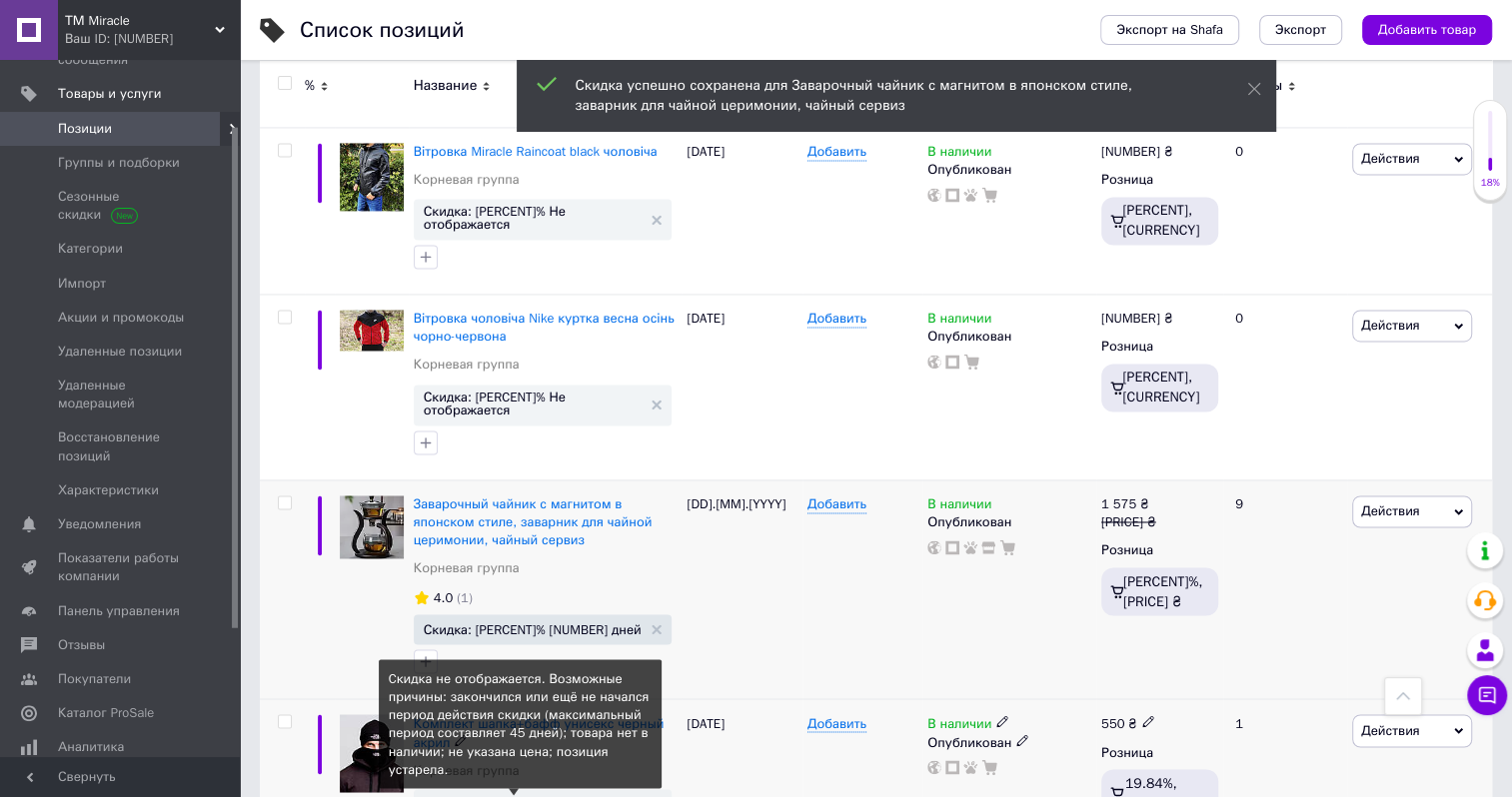 click on "Скидка: [PERCENT]% Не отображается" at bounding box center (533, 808) 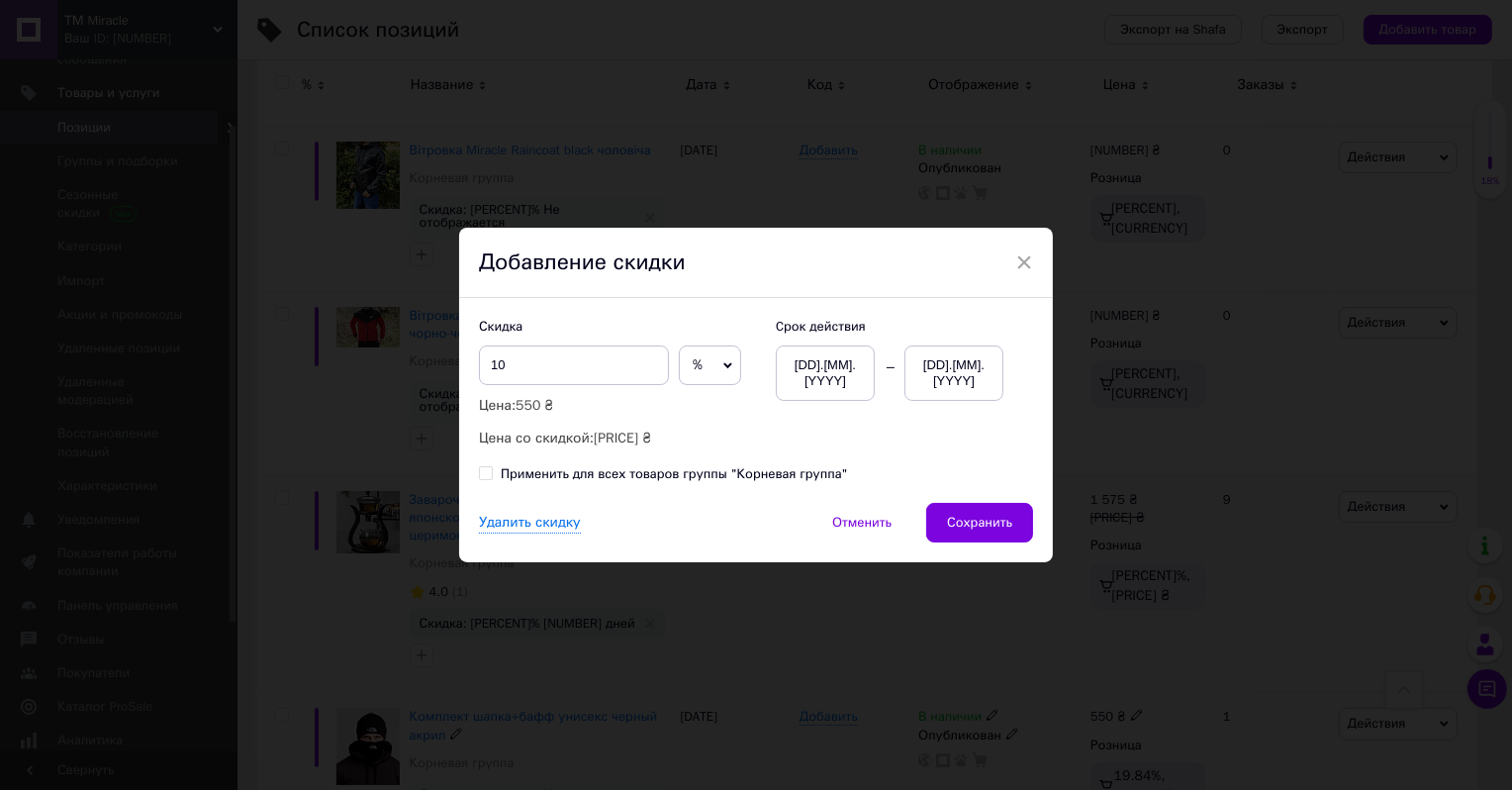 click on "[DD].[MM].[YYYY]" at bounding box center [954, 373] 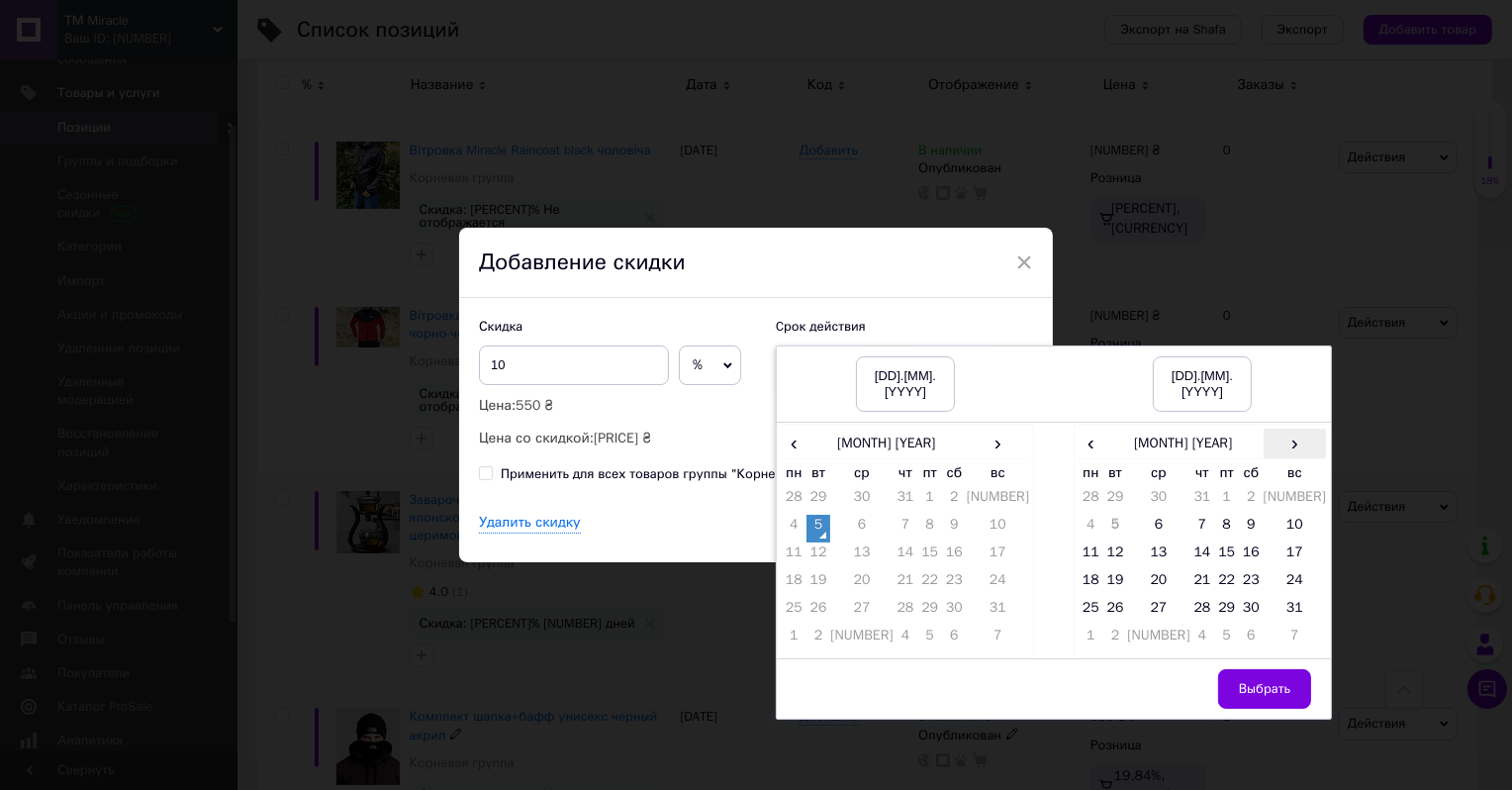 click on "›" at bounding box center [1294, 443] 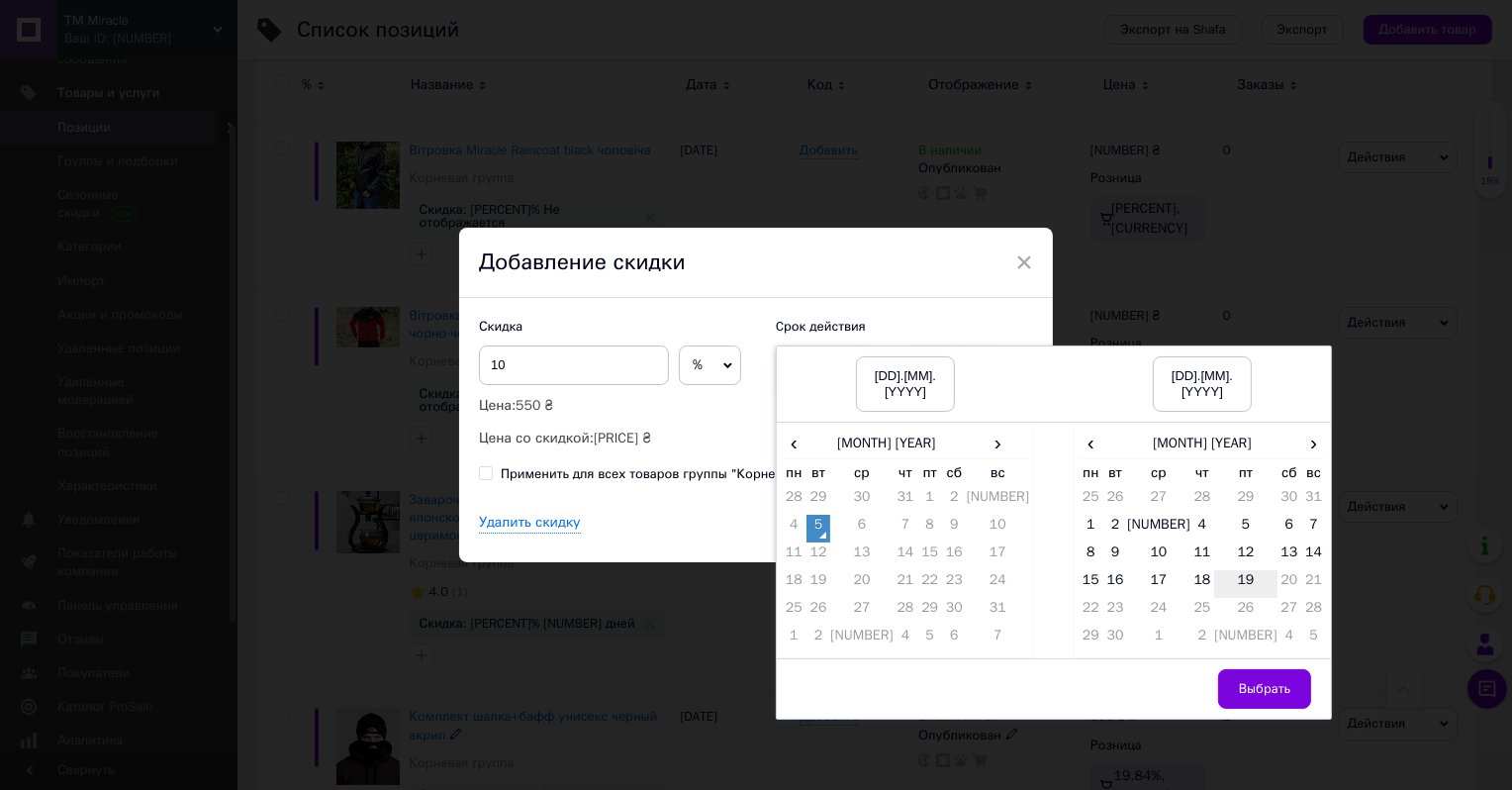click on "19" at bounding box center [1245, 584] 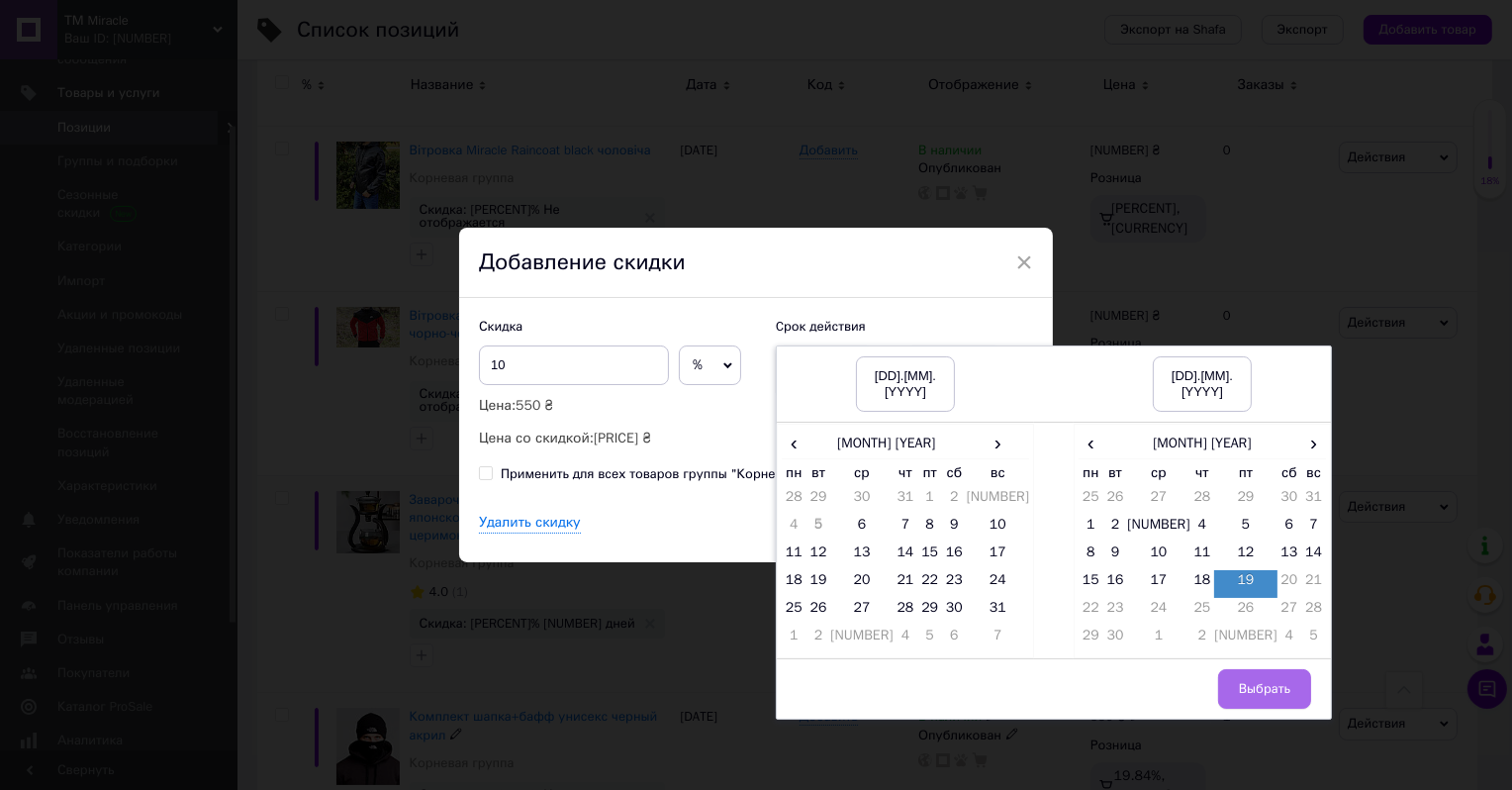click on "Выбрать" at bounding box center (1265, 689) 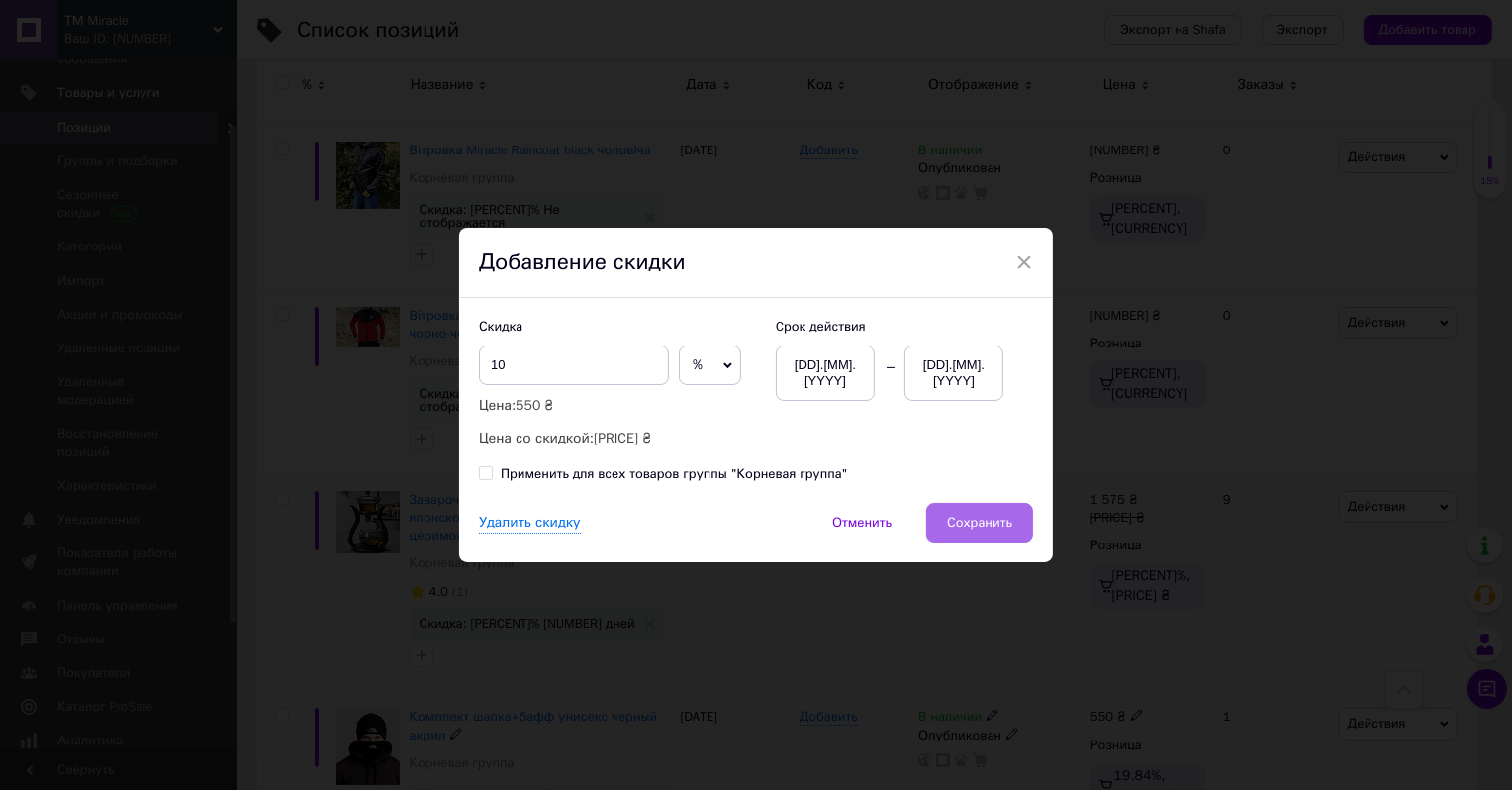 click on "Сохранить" at bounding box center (980, 523) 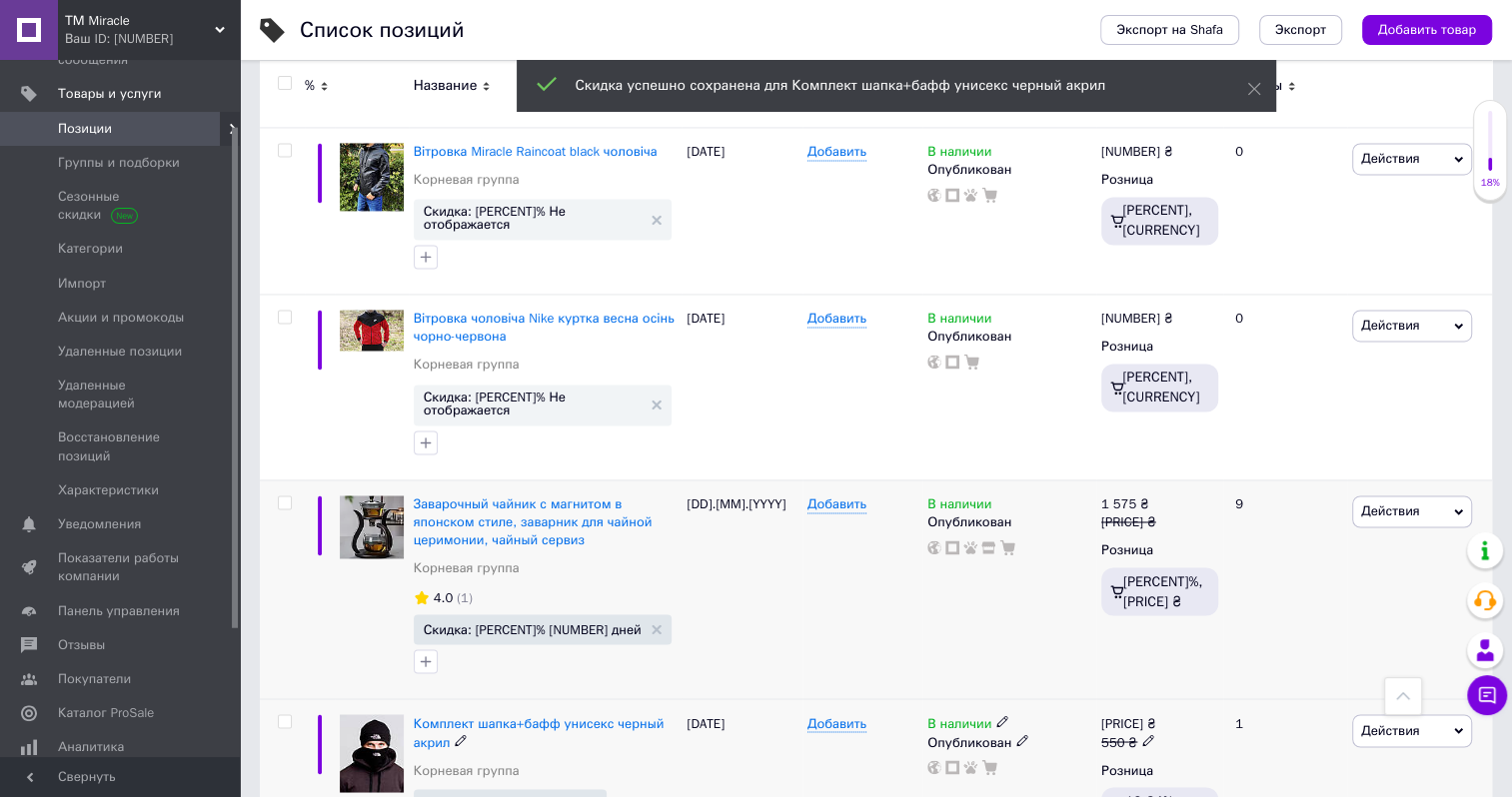 click 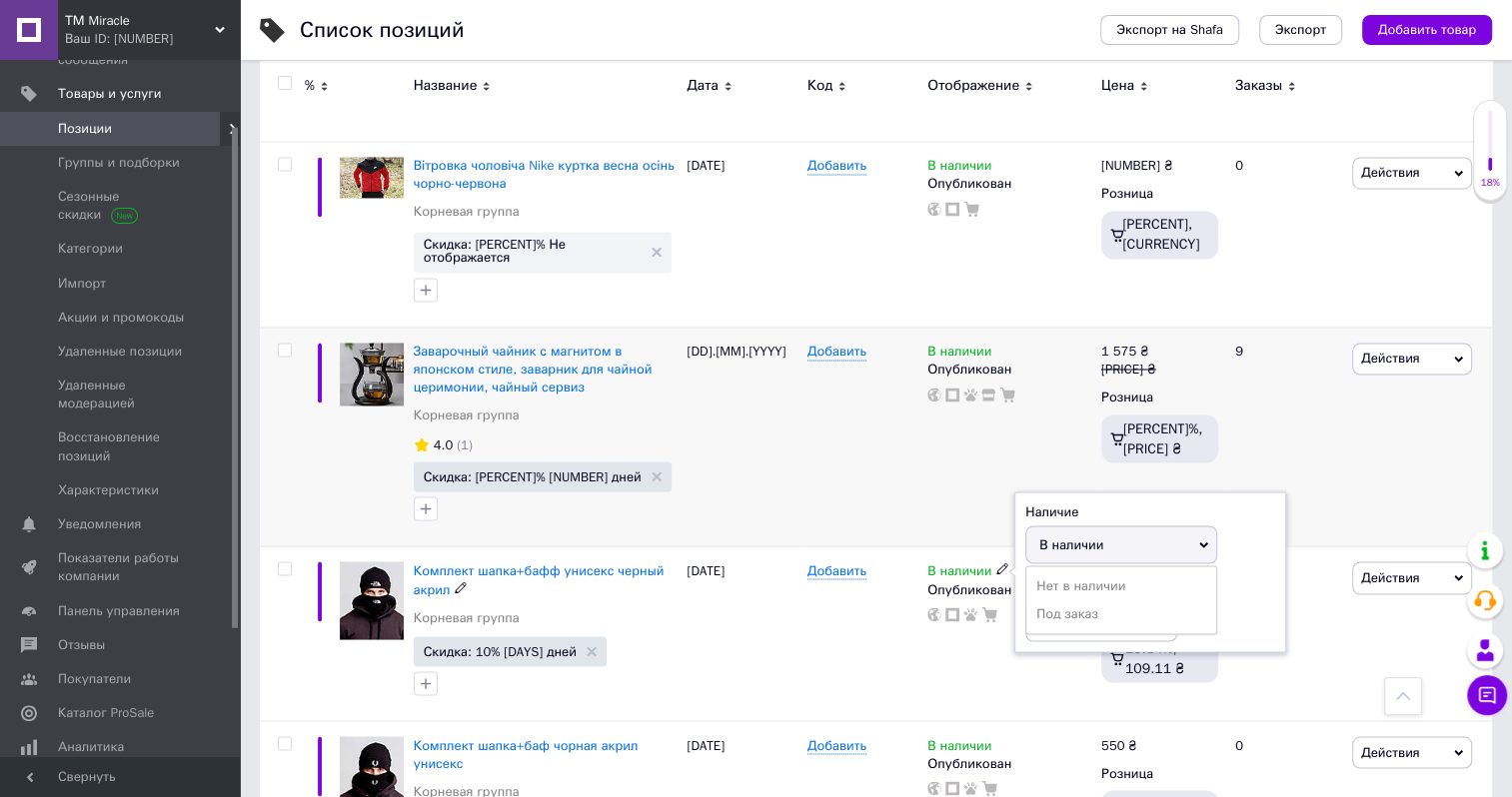 scroll, scrollTop: 2396, scrollLeft: 0, axis: vertical 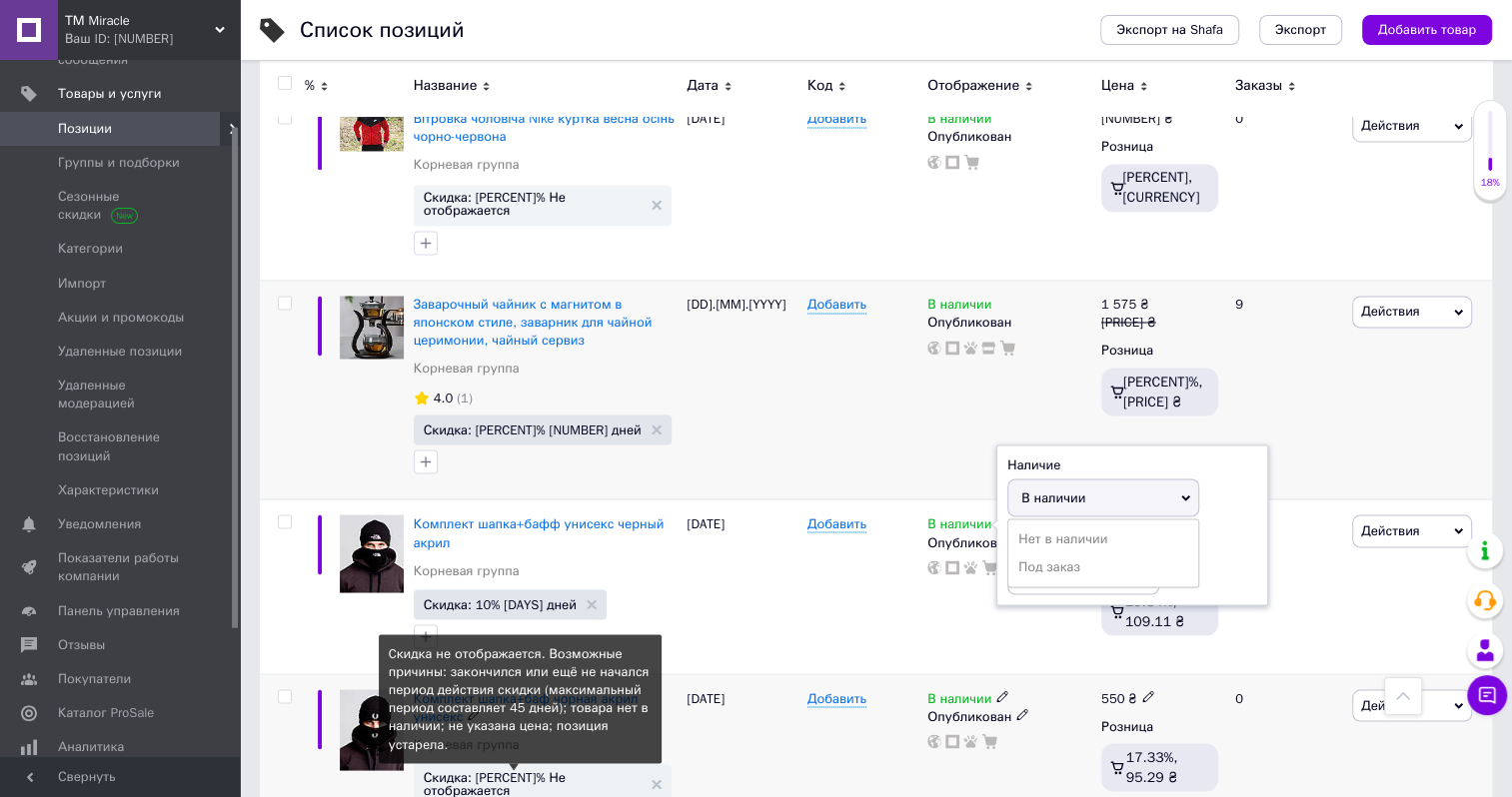 click on "Скидка: [PERCENT]% Не отображается" at bounding box center (533, 783) 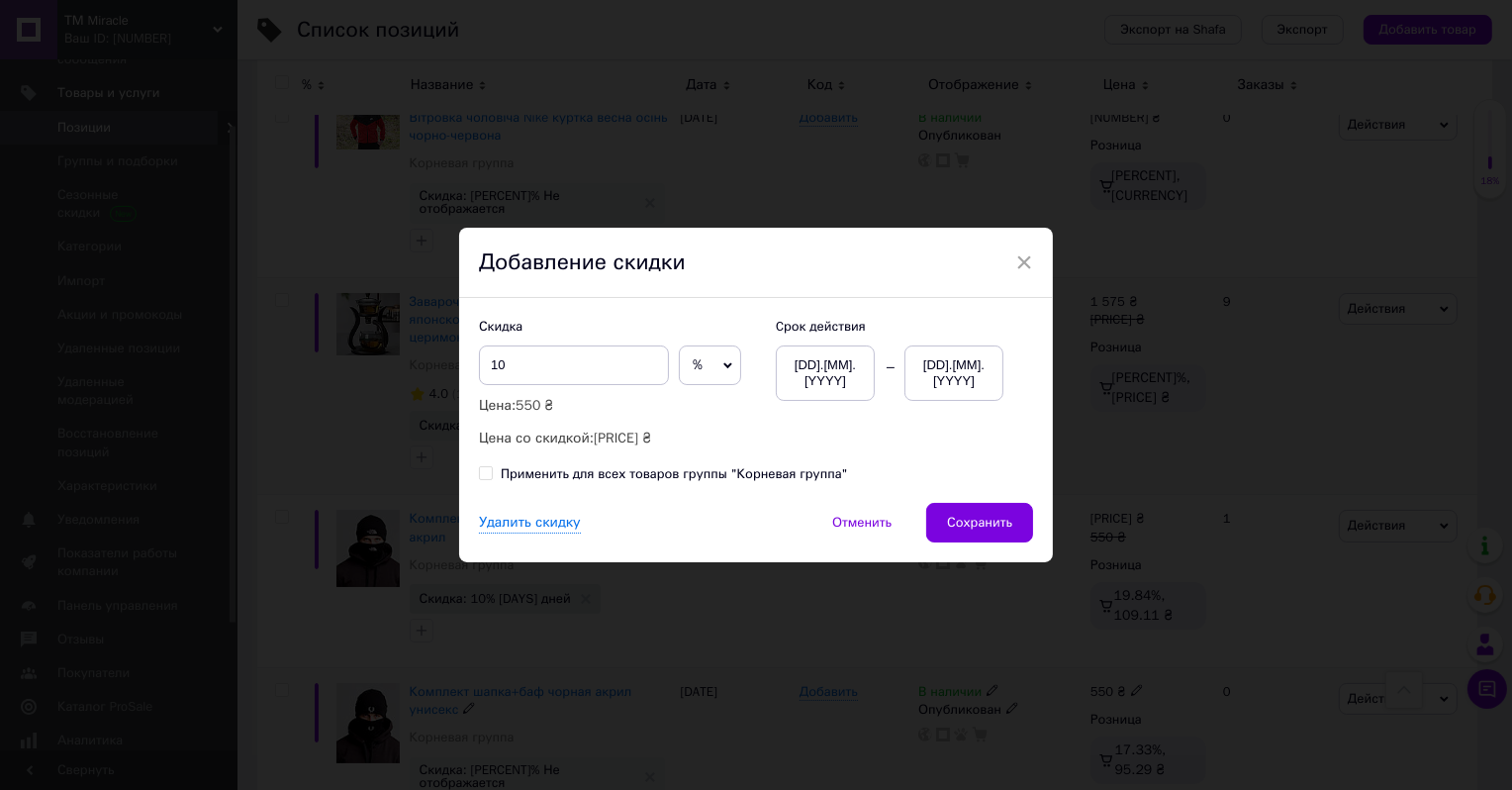 click on "[DD].[MM].[YYYY]" at bounding box center (954, 373) 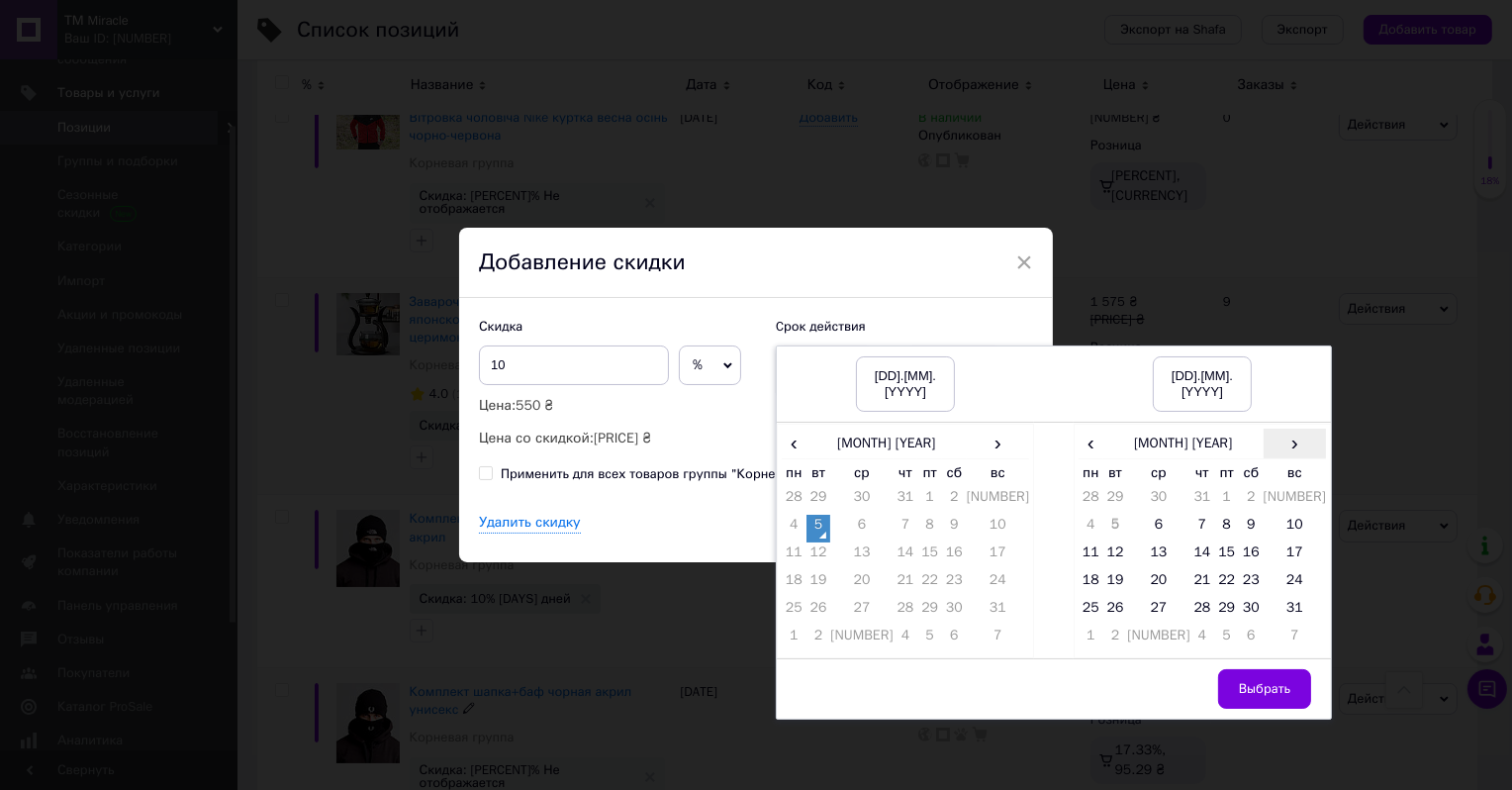 click on "›" at bounding box center (1294, 443) 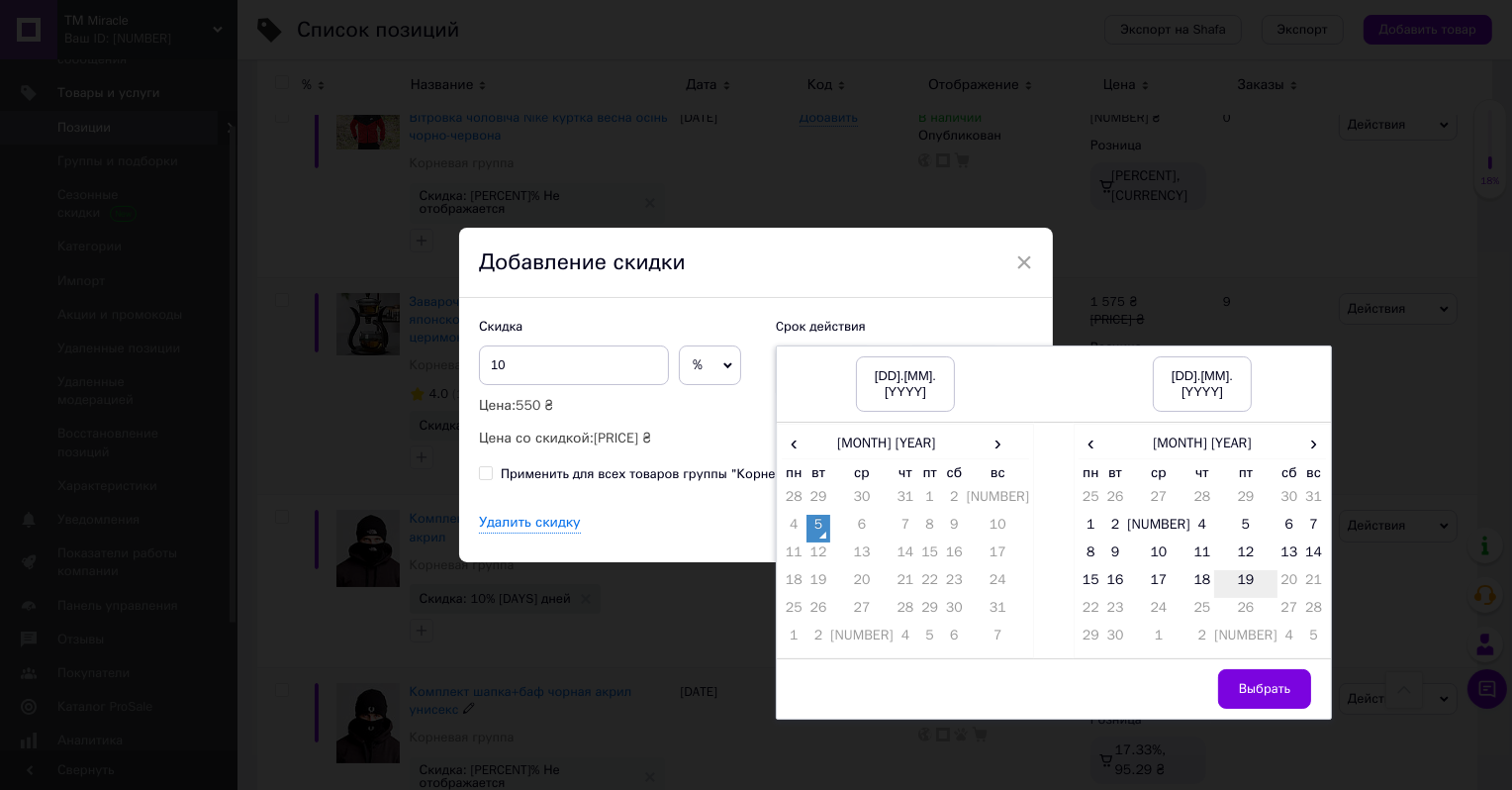 click on "19" at bounding box center (1245, 584) 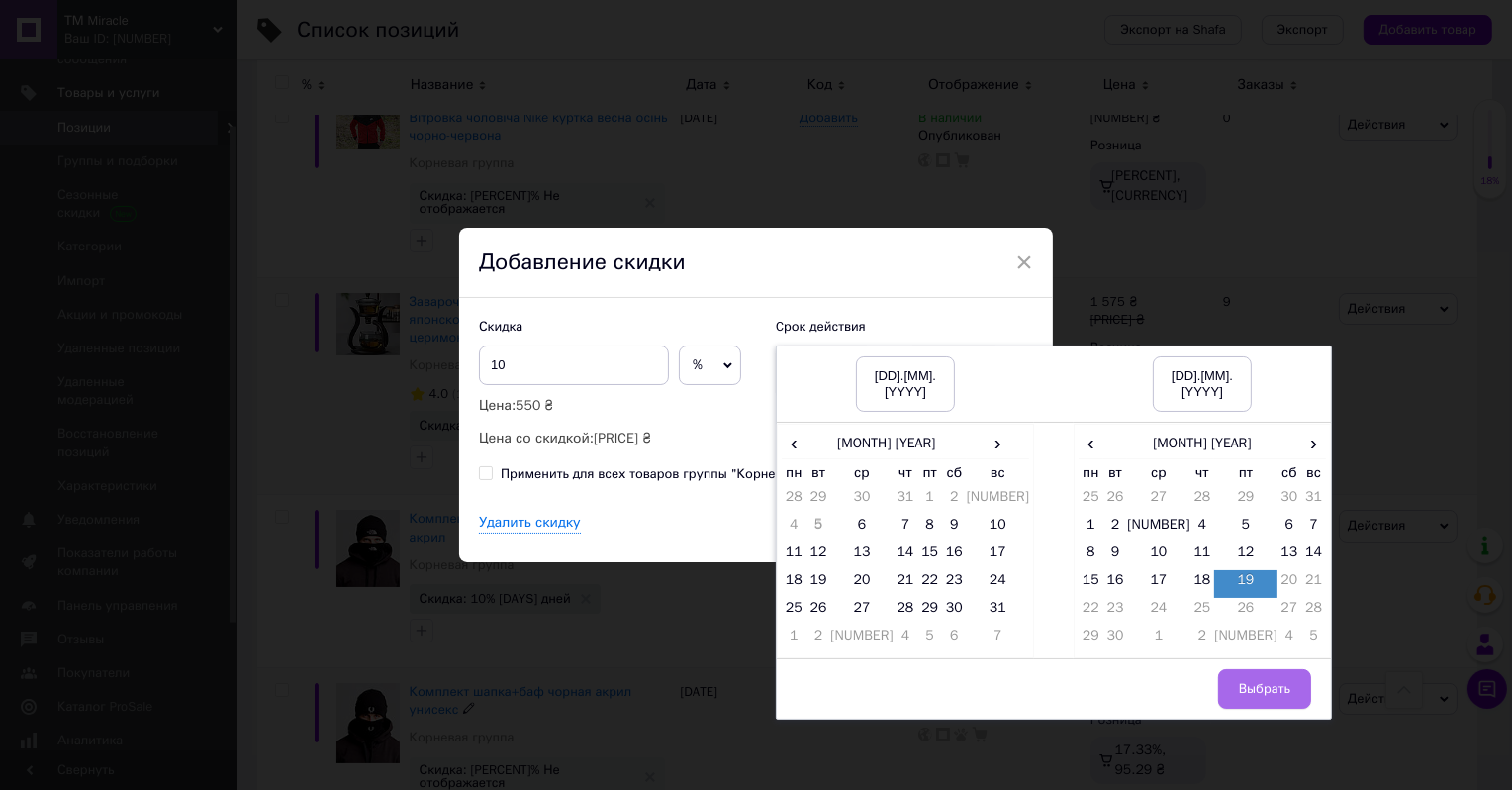 click on "Выбрать" at bounding box center [1265, 689] 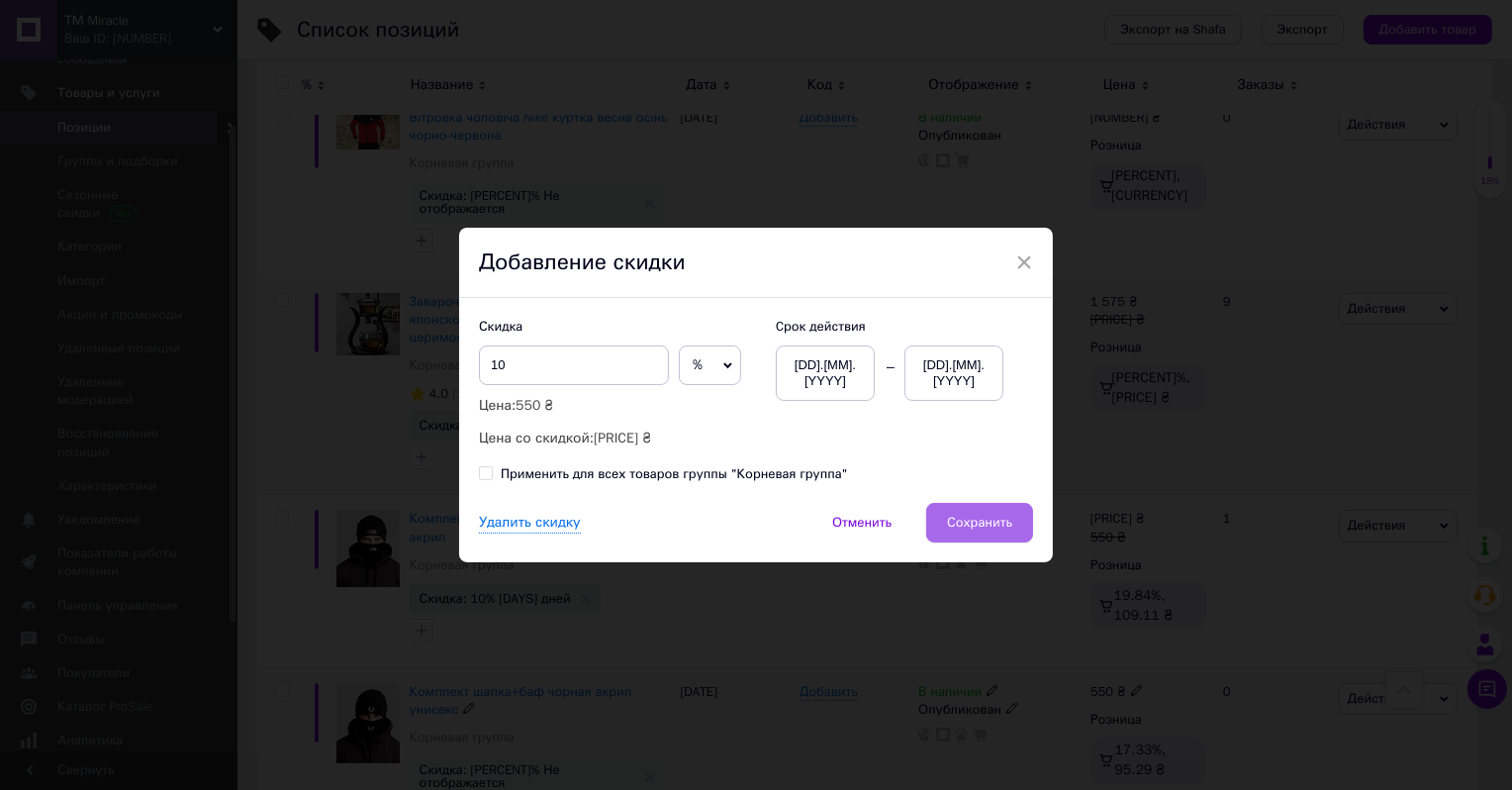 click on "Сохранить" at bounding box center (980, 523) 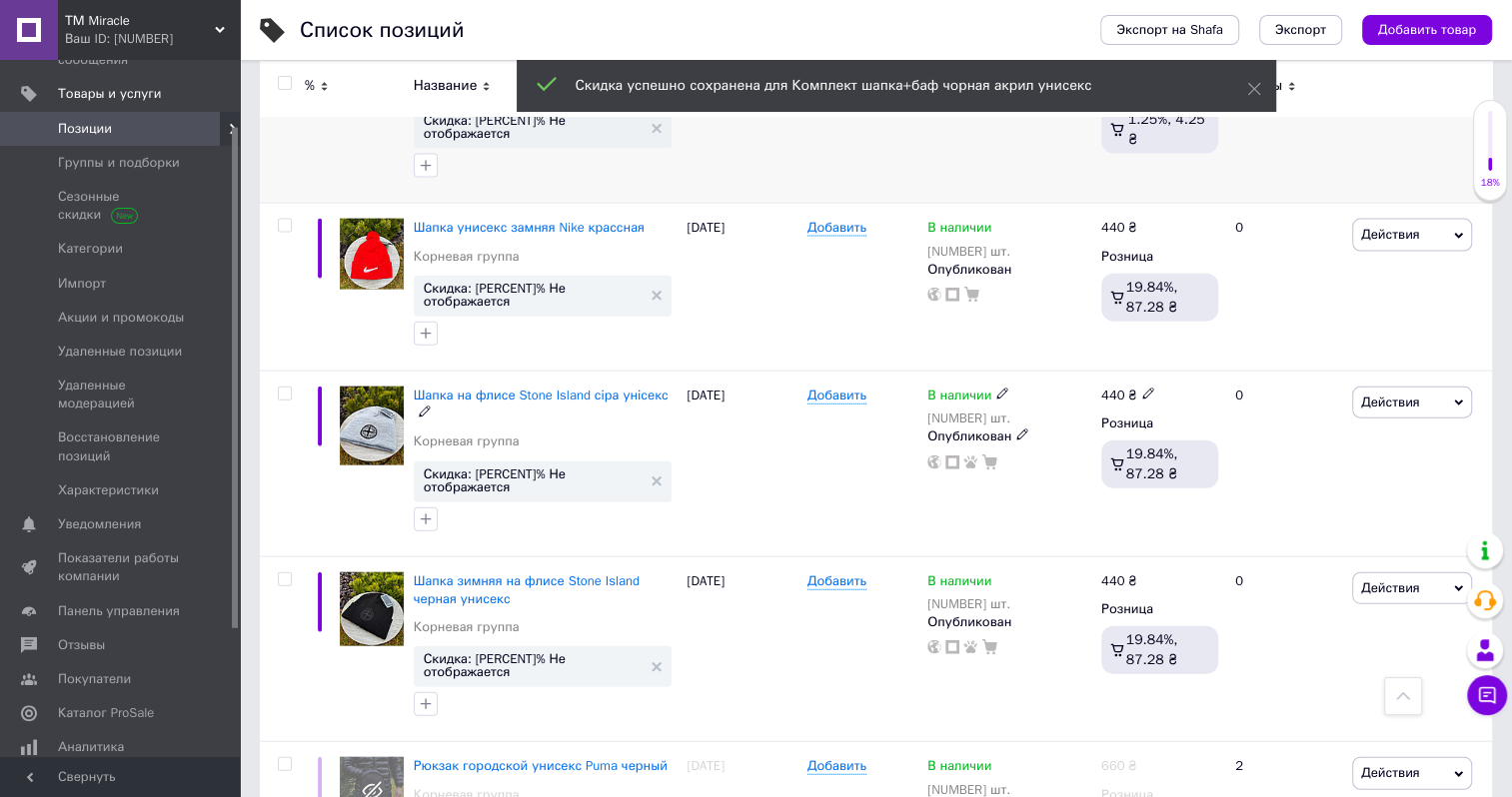 scroll, scrollTop: 3195, scrollLeft: 0, axis: vertical 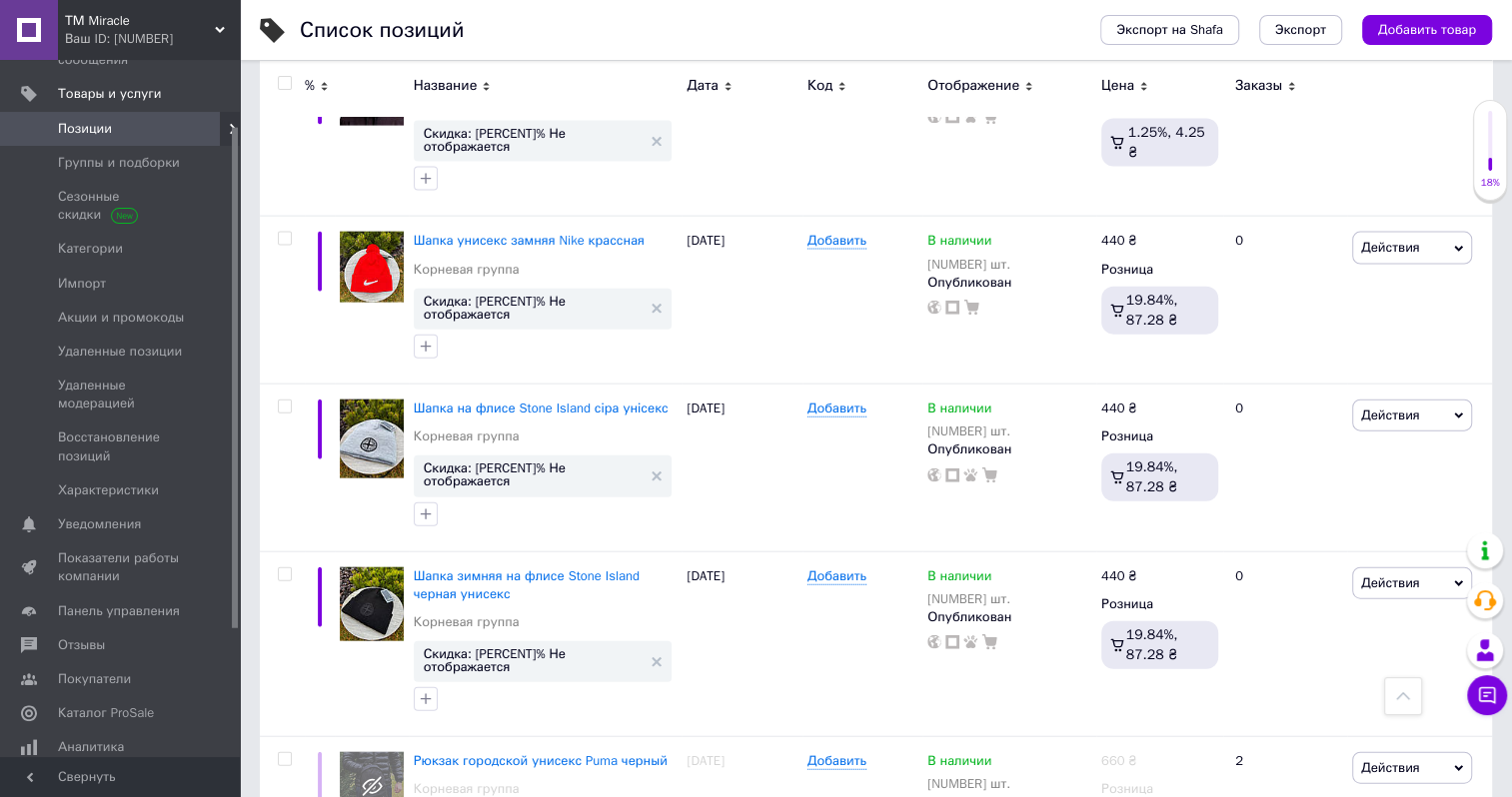 click on "1" at bounding box center [415, 945] 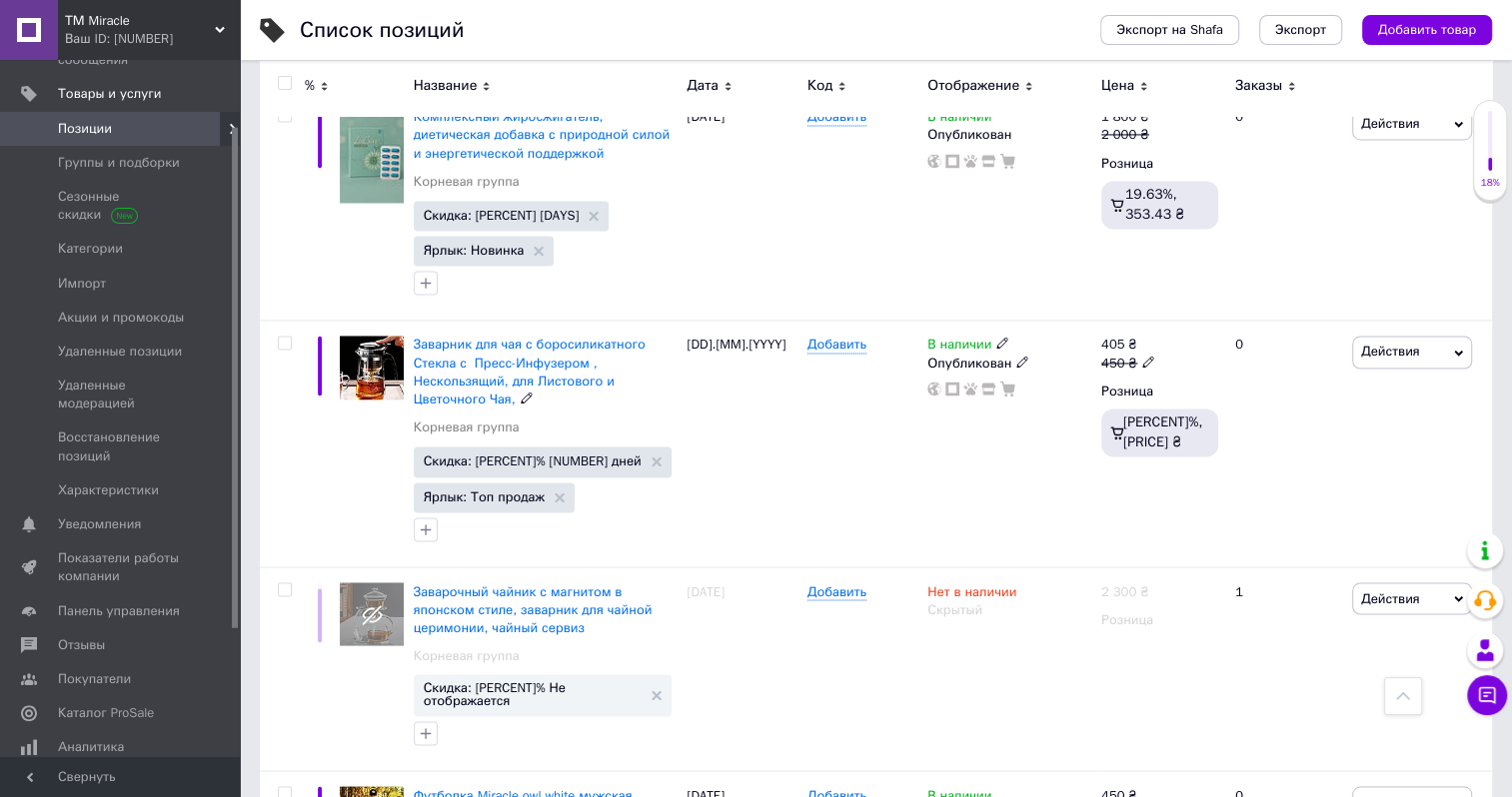scroll, scrollTop: 2497, scrollLeft: 0, axis: vertical 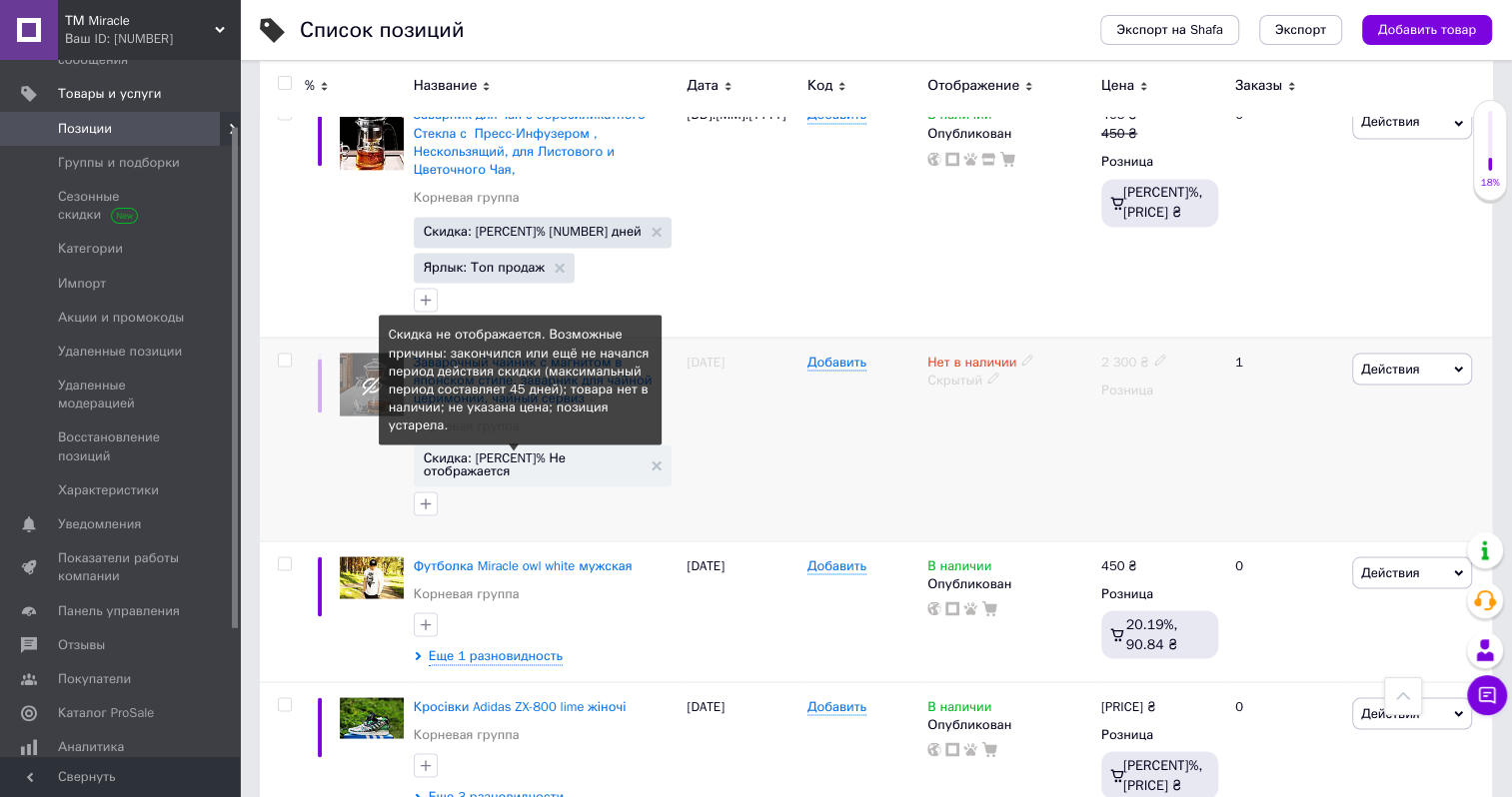 click on "Скидка: [PERCENT]% Не отображается" at bounding box center [533, 463] 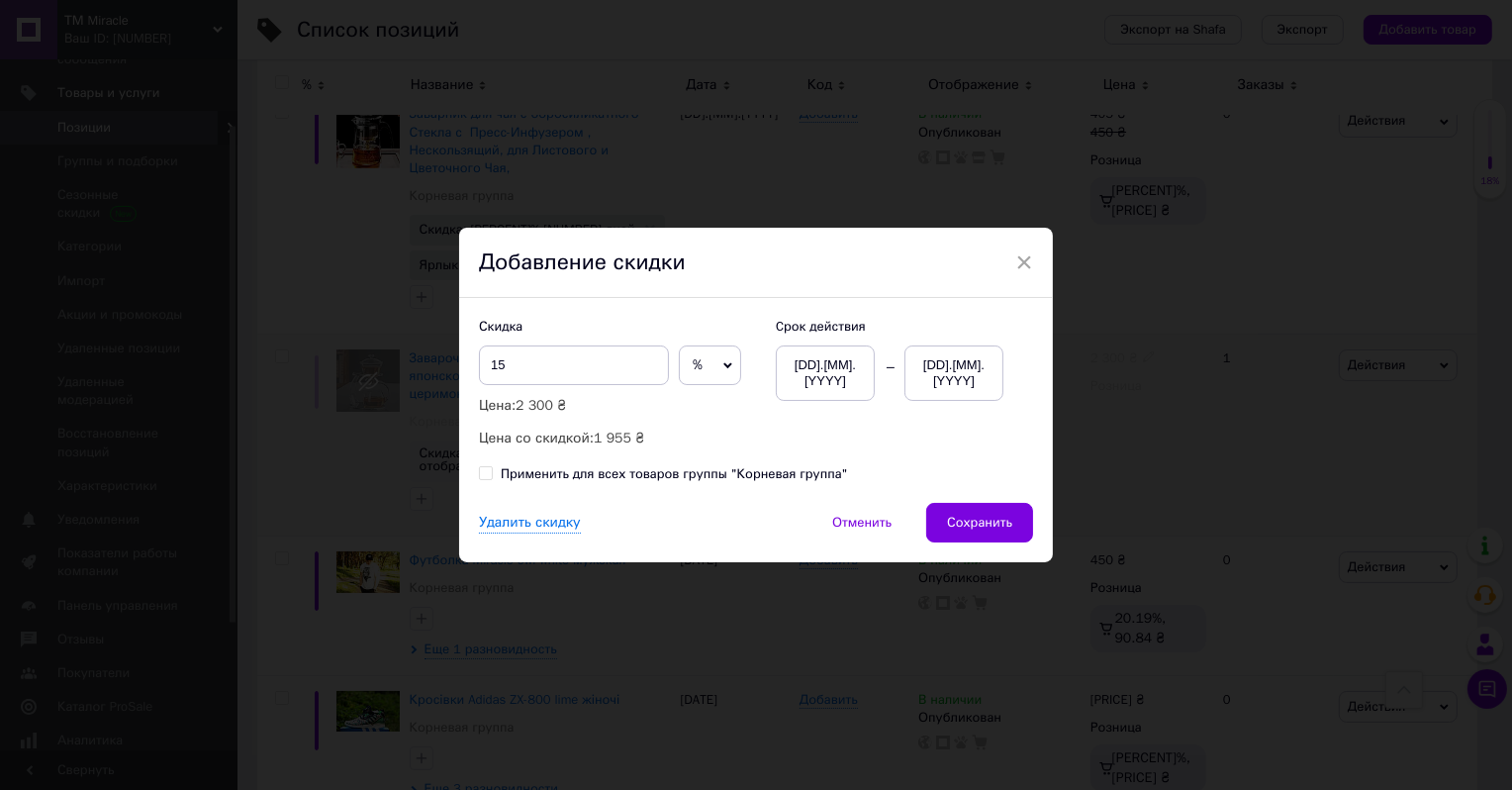 click on "[DD].[MM].[YYYY]" at bounding box center (954, 373) 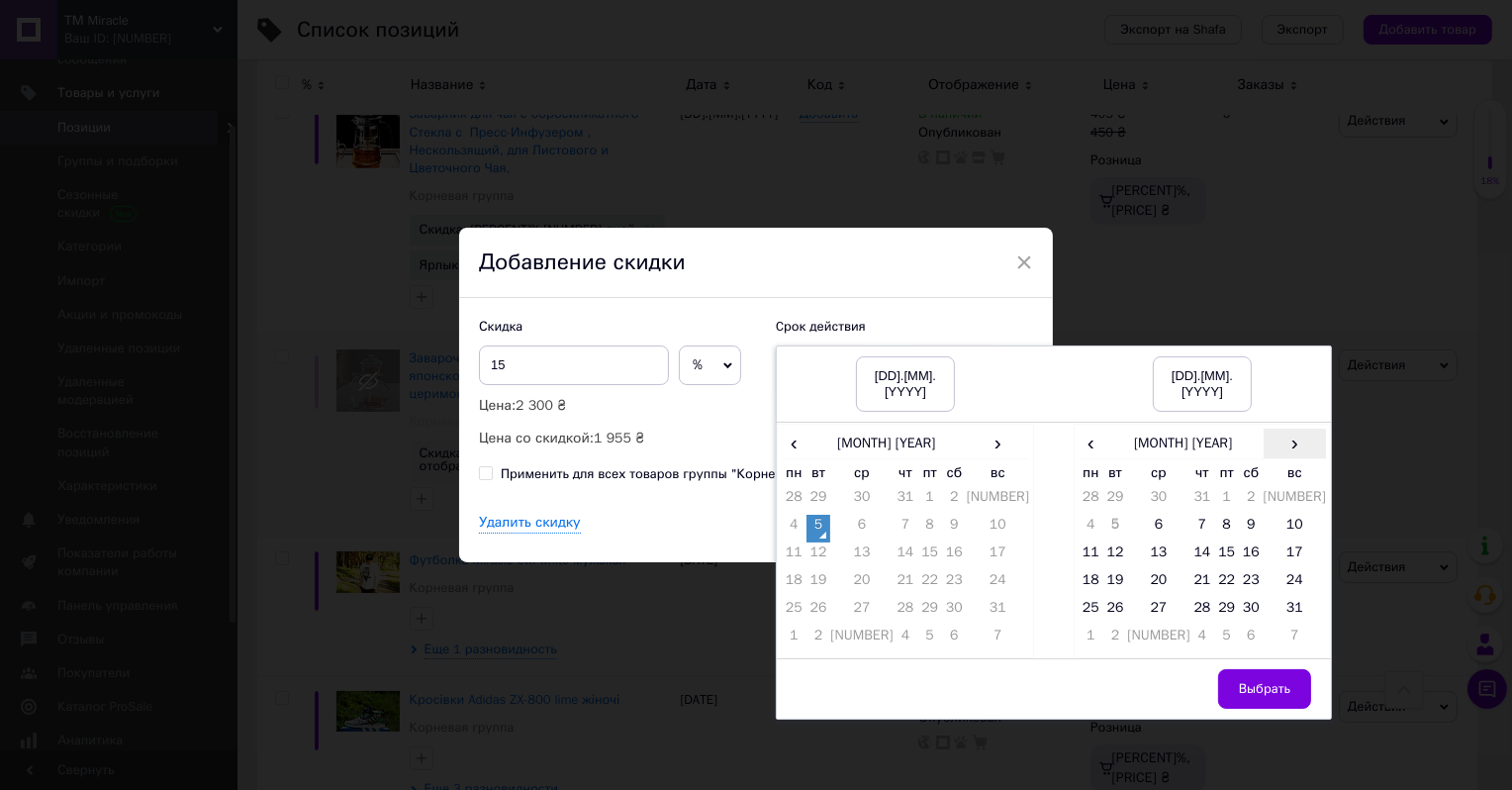 click on "›" at bounding box center [1294, 443] 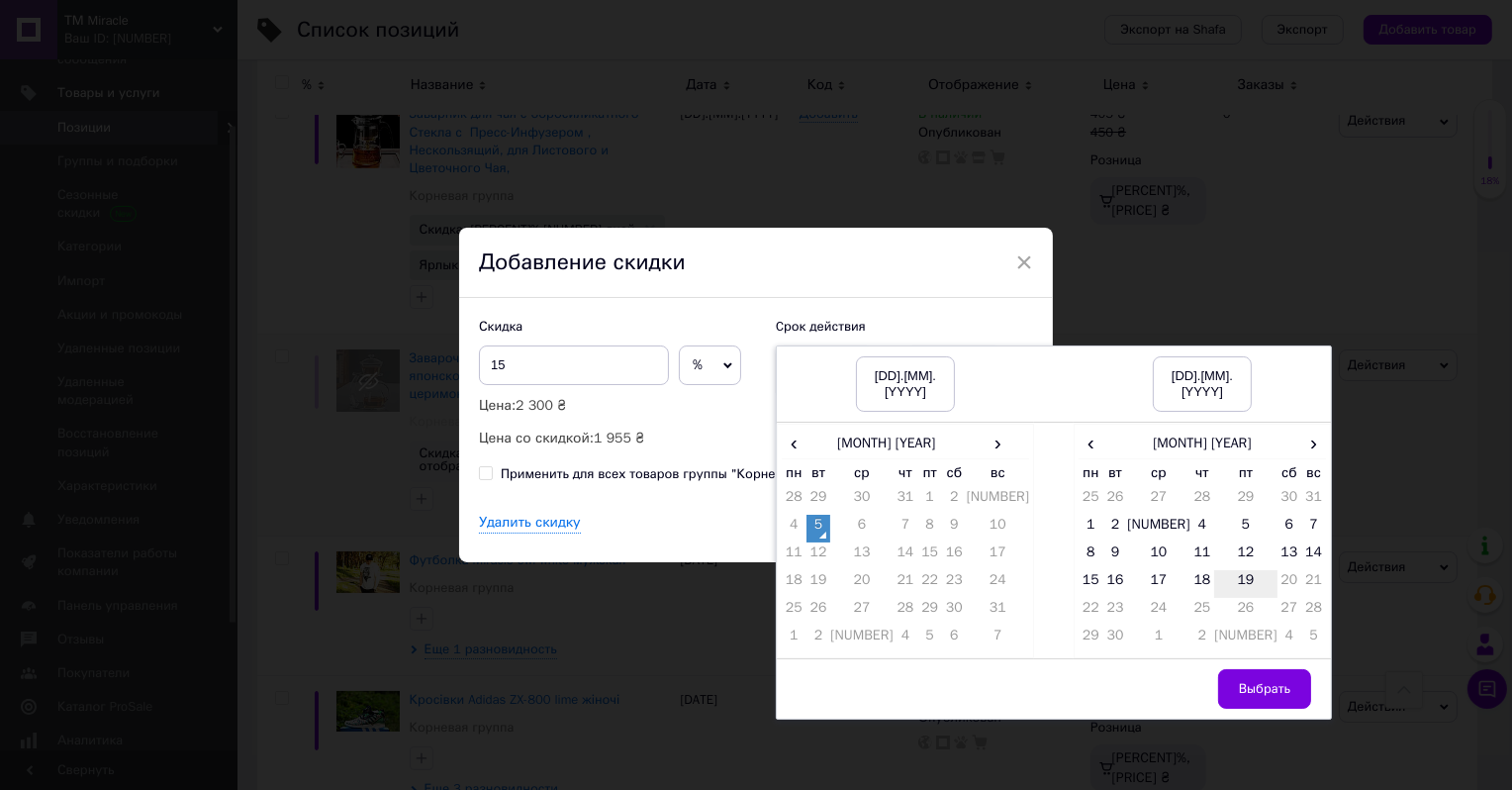 click on "19" at bounding box center (1245, 584) 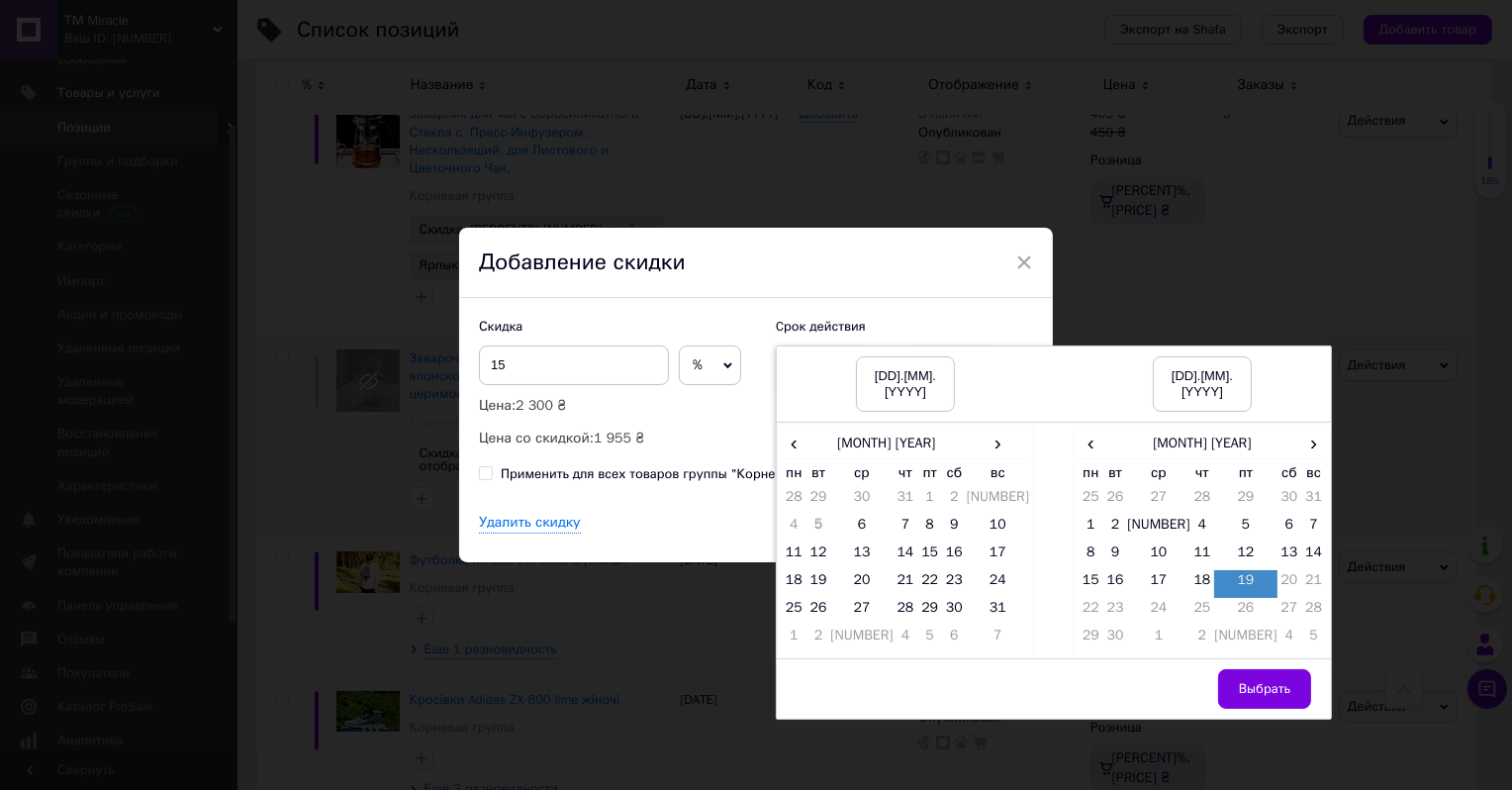 click on "Выбрать" at bounding box center (1202, 688) 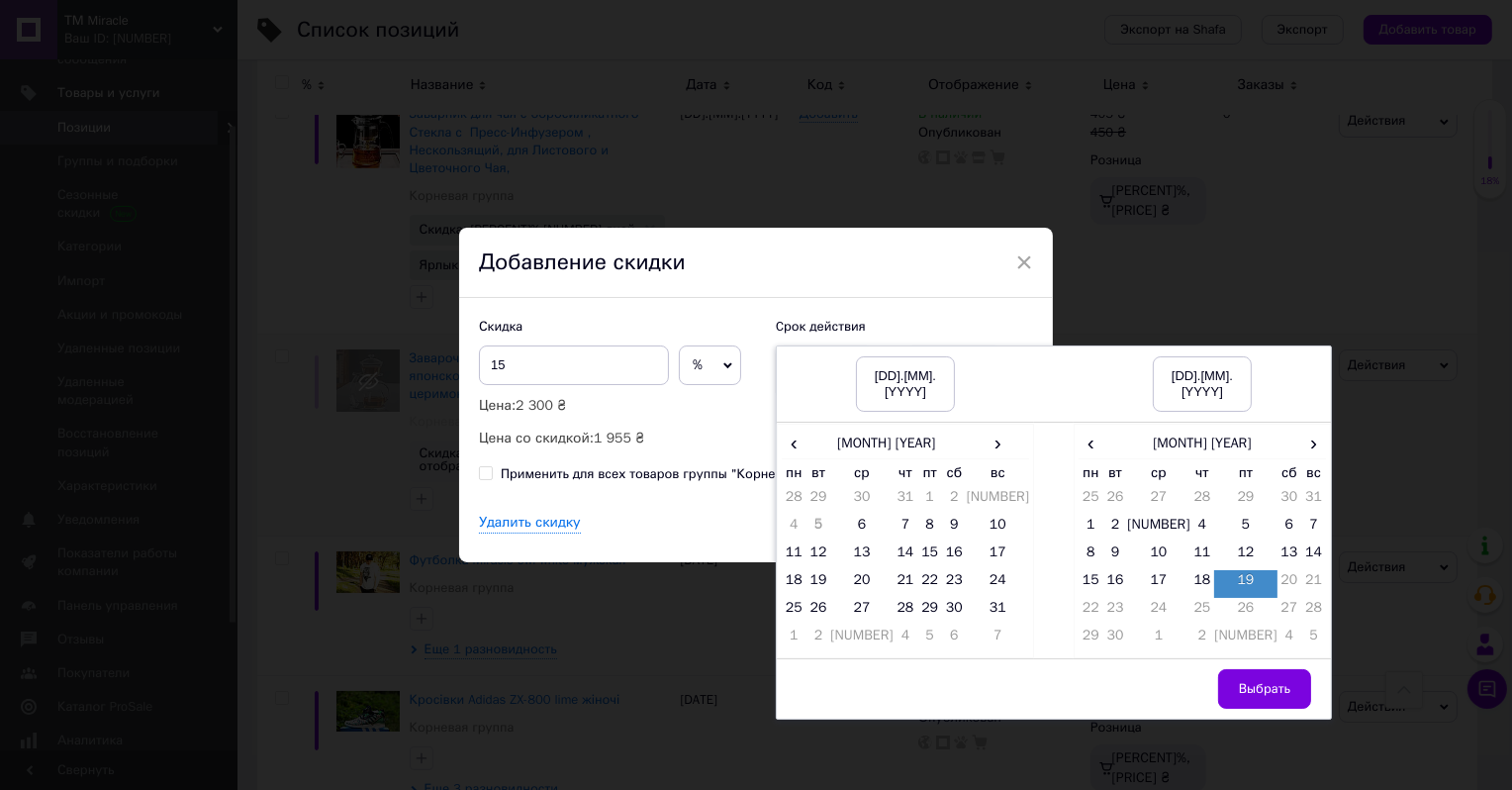 click on "Выбрать" at bounding box center (1265, 689) 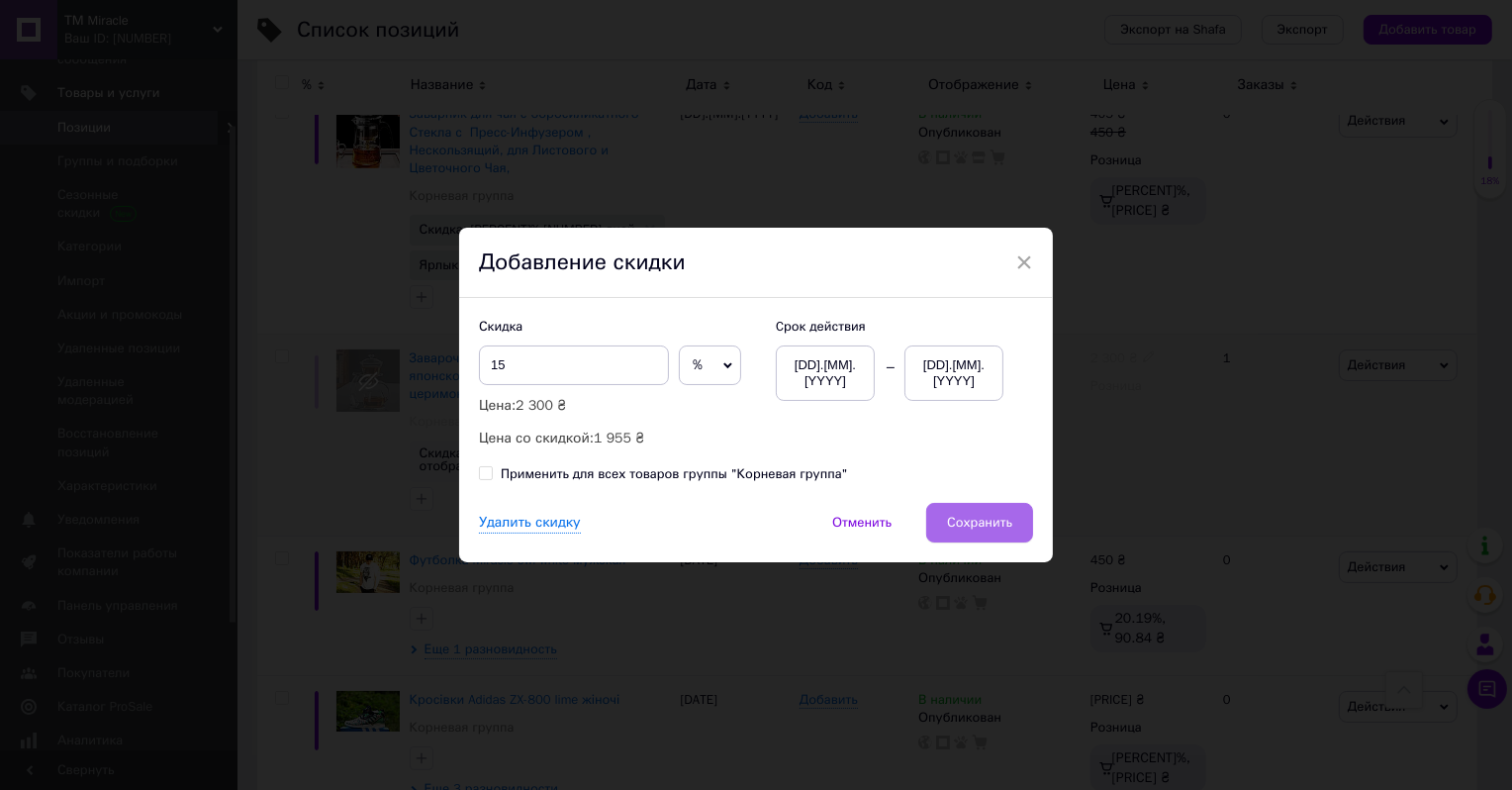 click on "Сохранить" at bounding box center [980, 523] 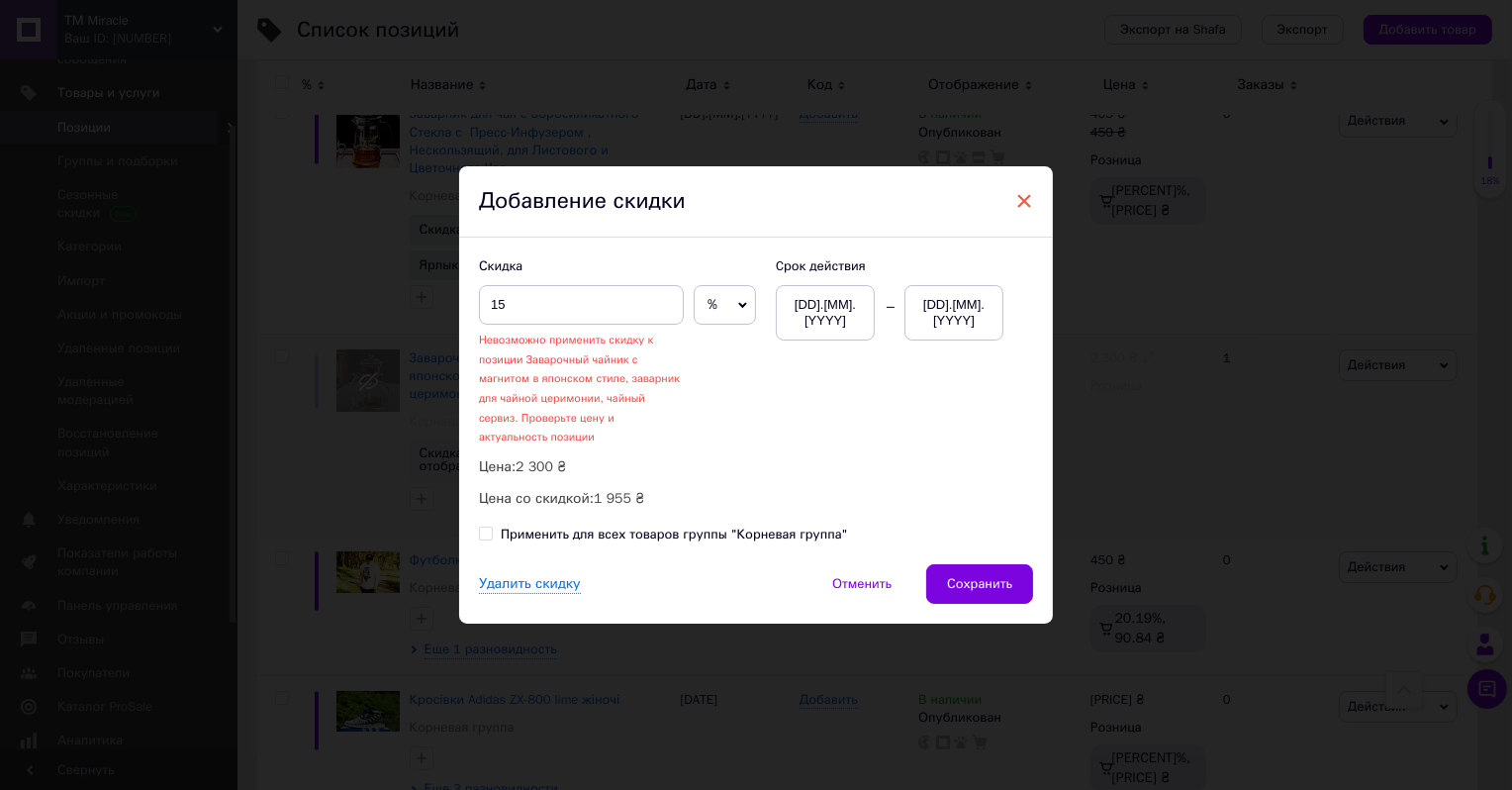drag, startPoint x: 1008, startPoint y: 196, endPoint x: 1026, endPoint y: 208, distance: 21.633308 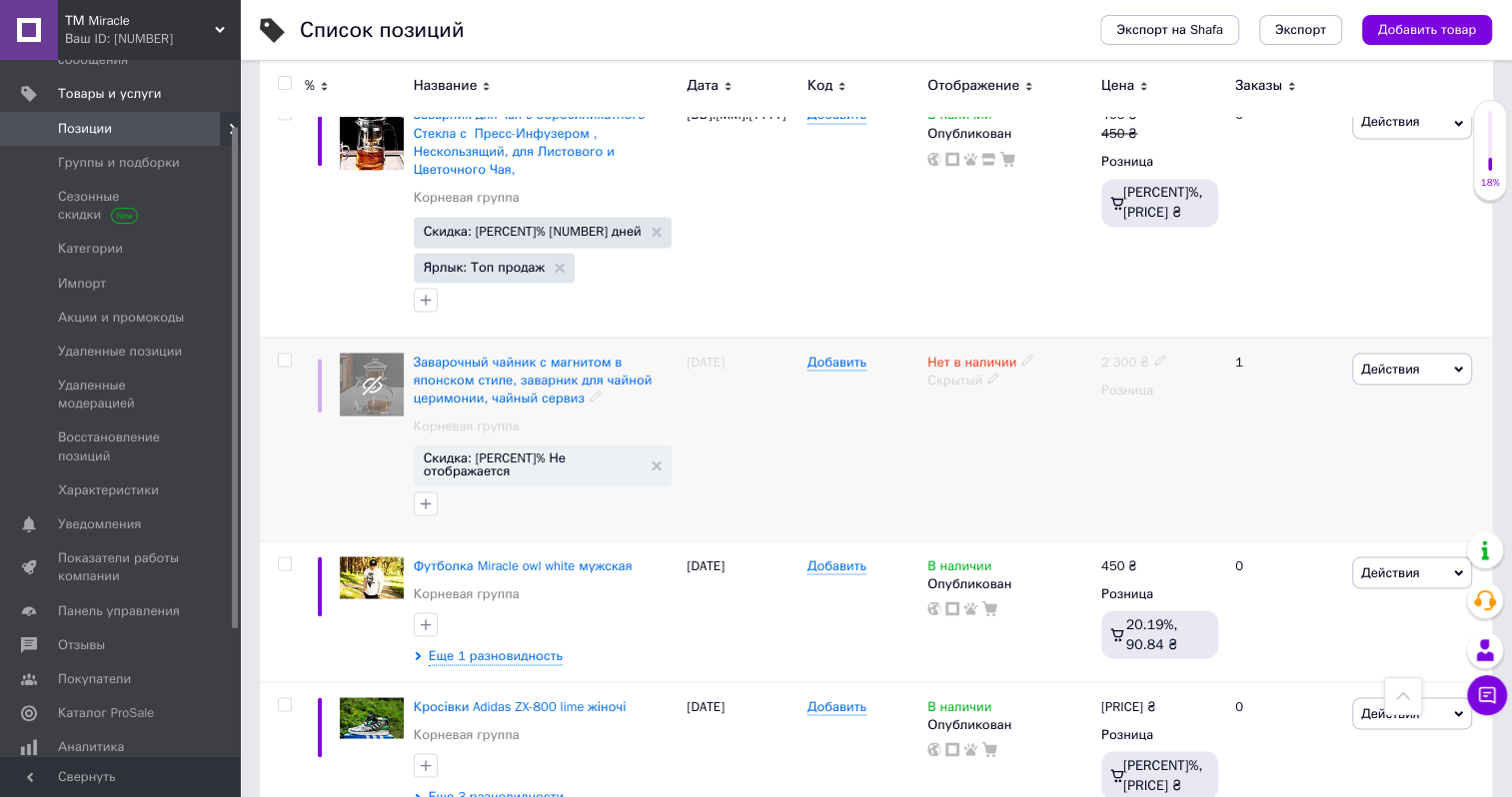 click on "Нет в наличии" at bounding box center (980, 362) 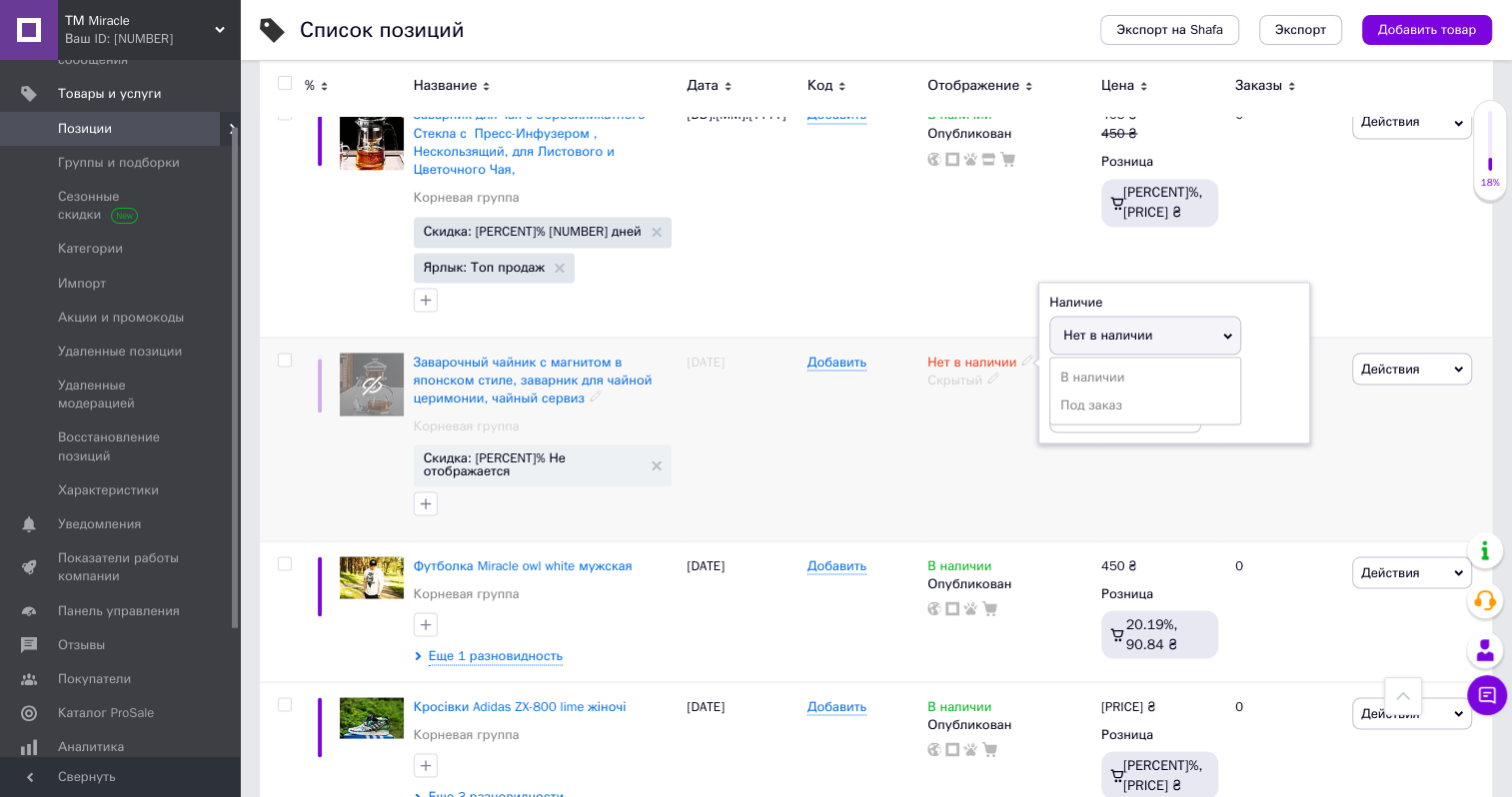 click 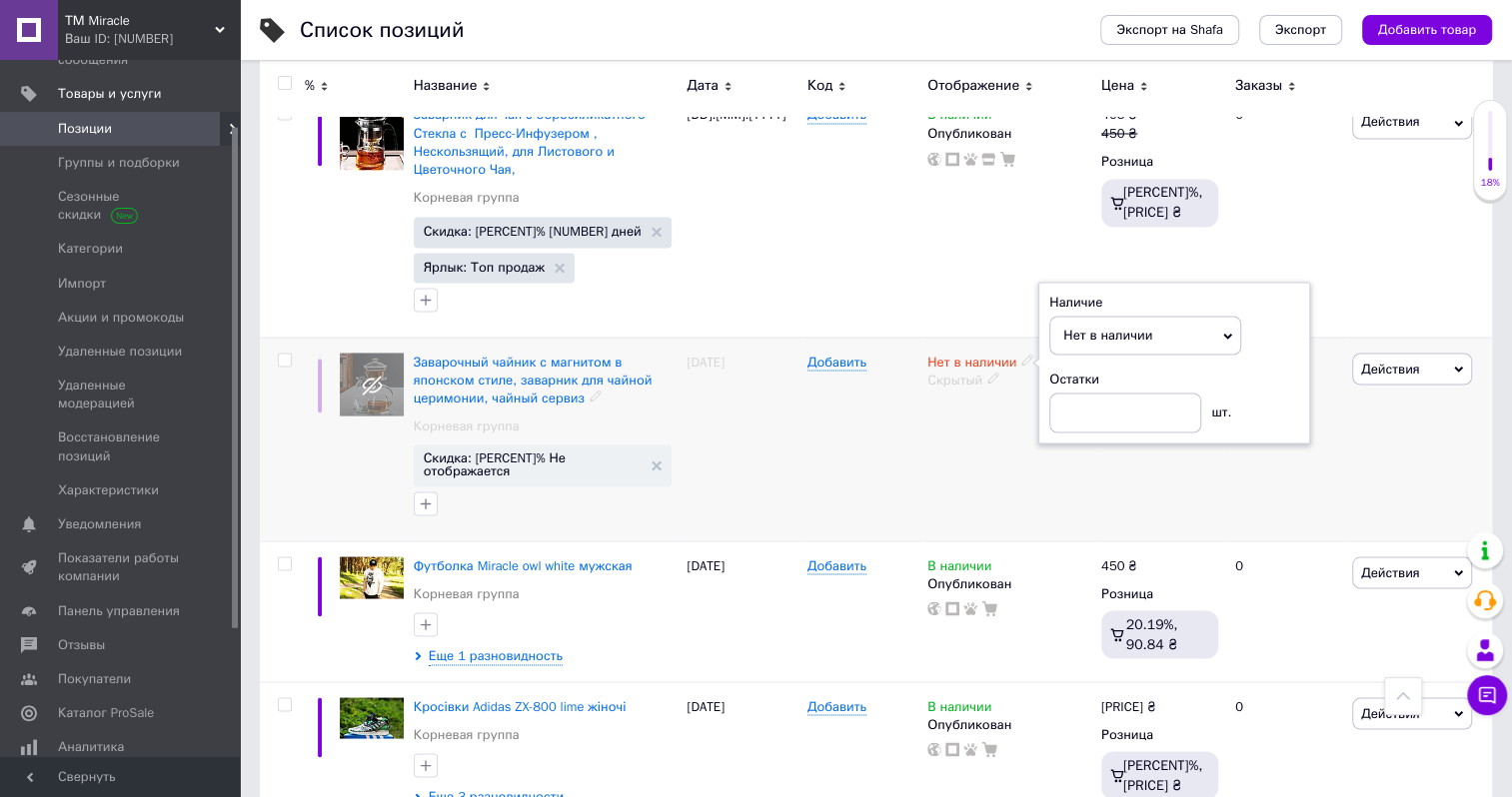 click 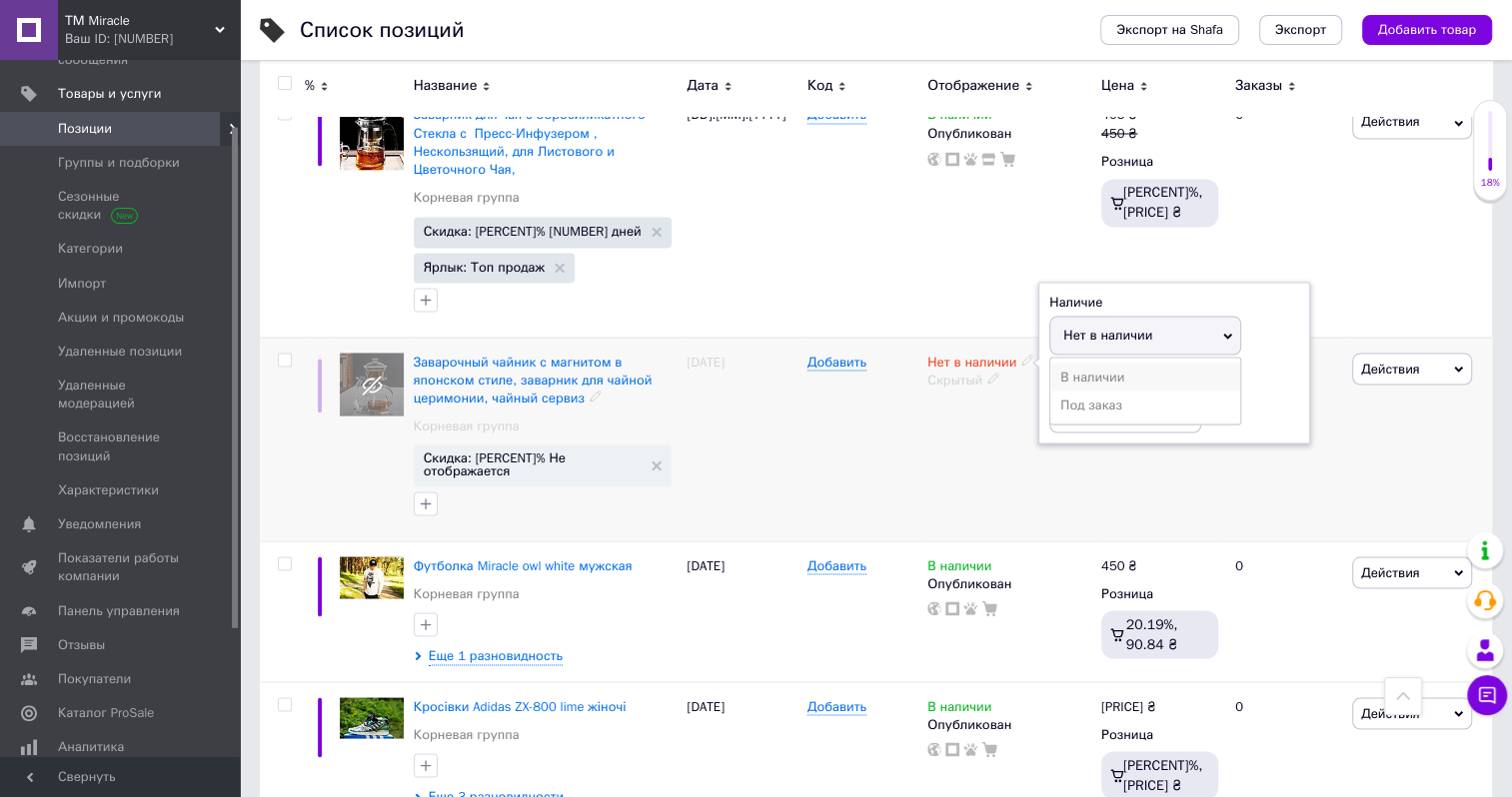 click on "В наличии" at bounding box center (1145, 377) 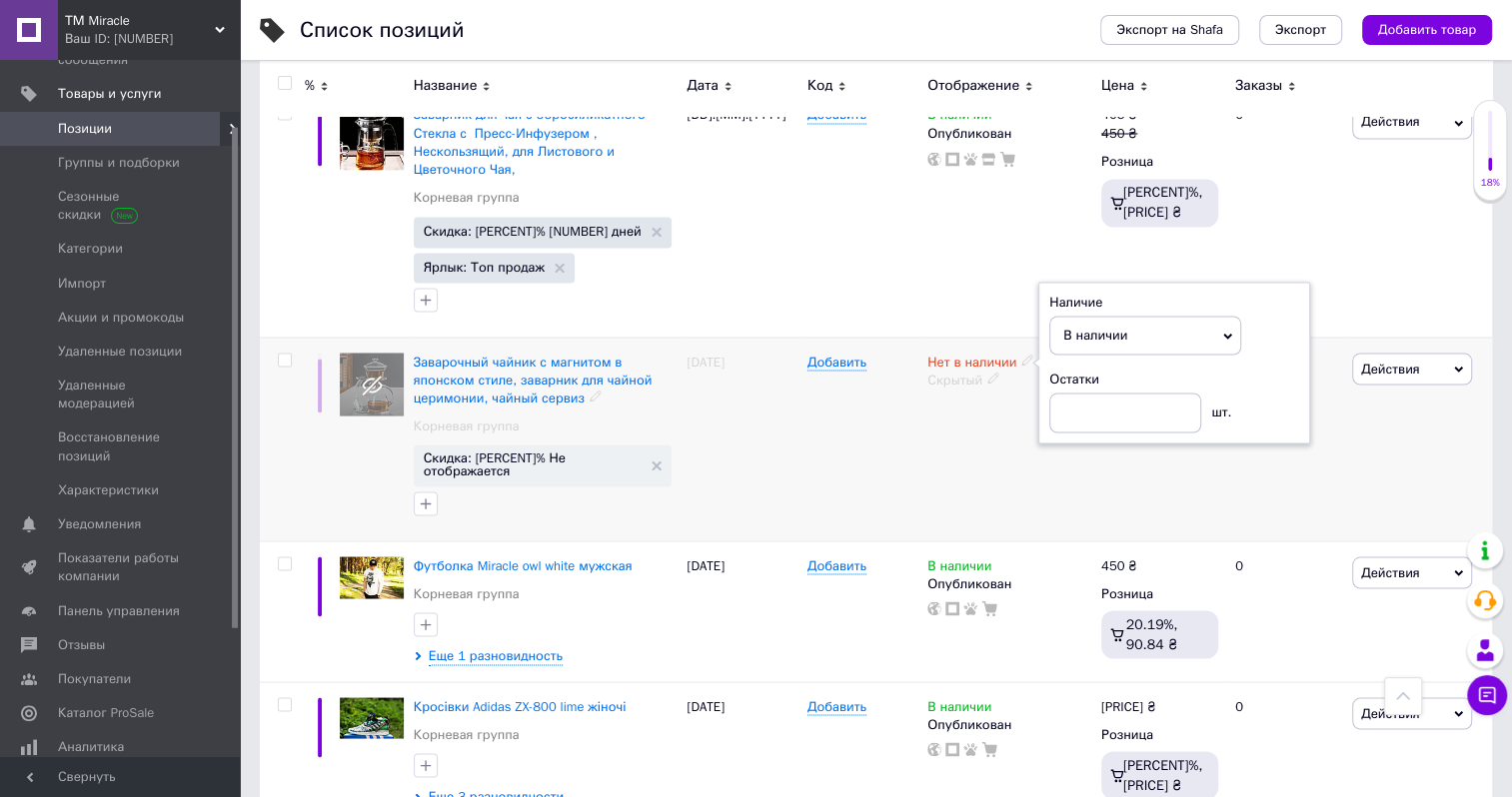 click on "Нет в наличии Наличие В наличии Нет в наличии Под заказ Остатки шт. Скрытый" at bounding box center [1009, 438] 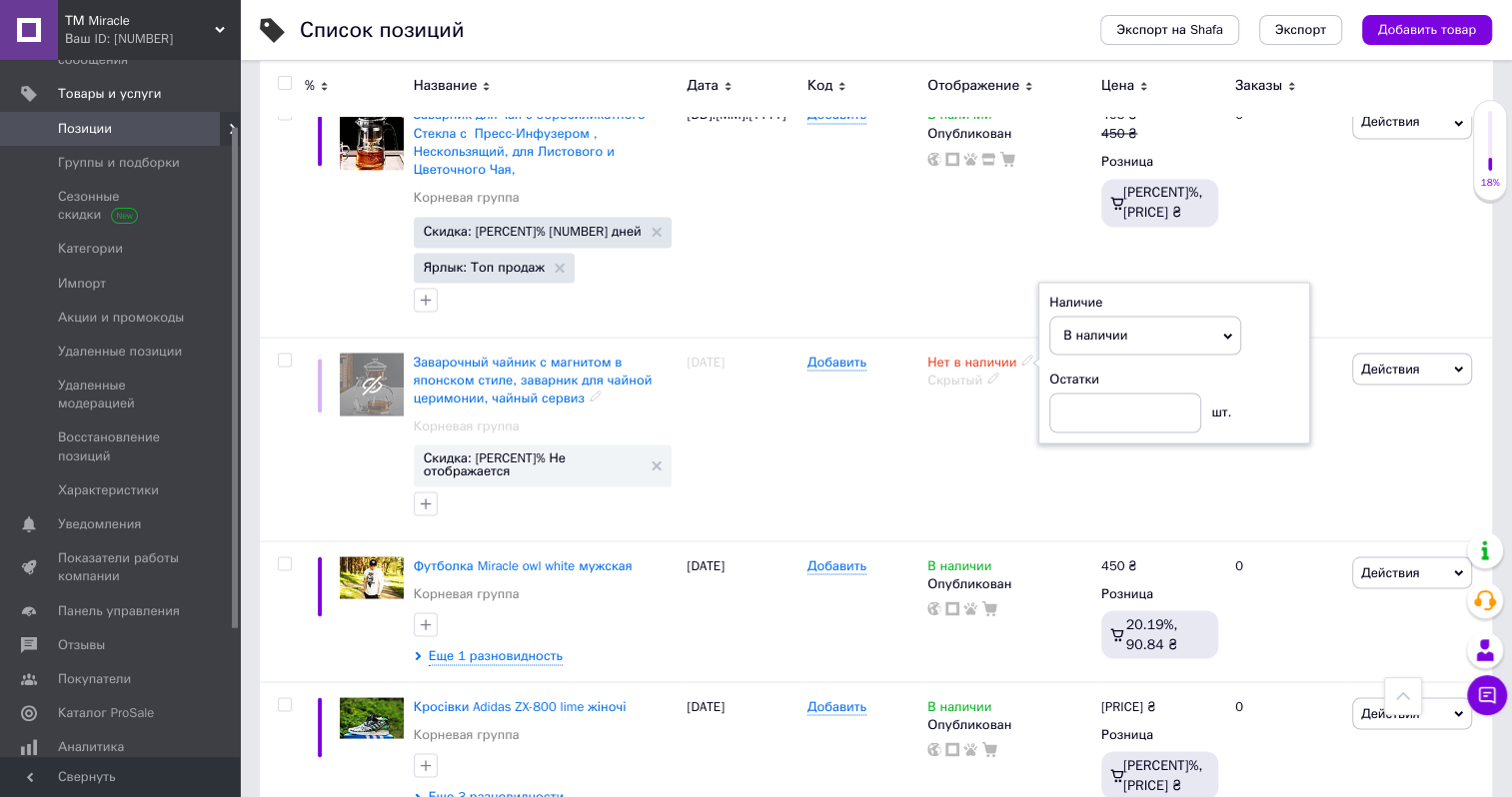 click 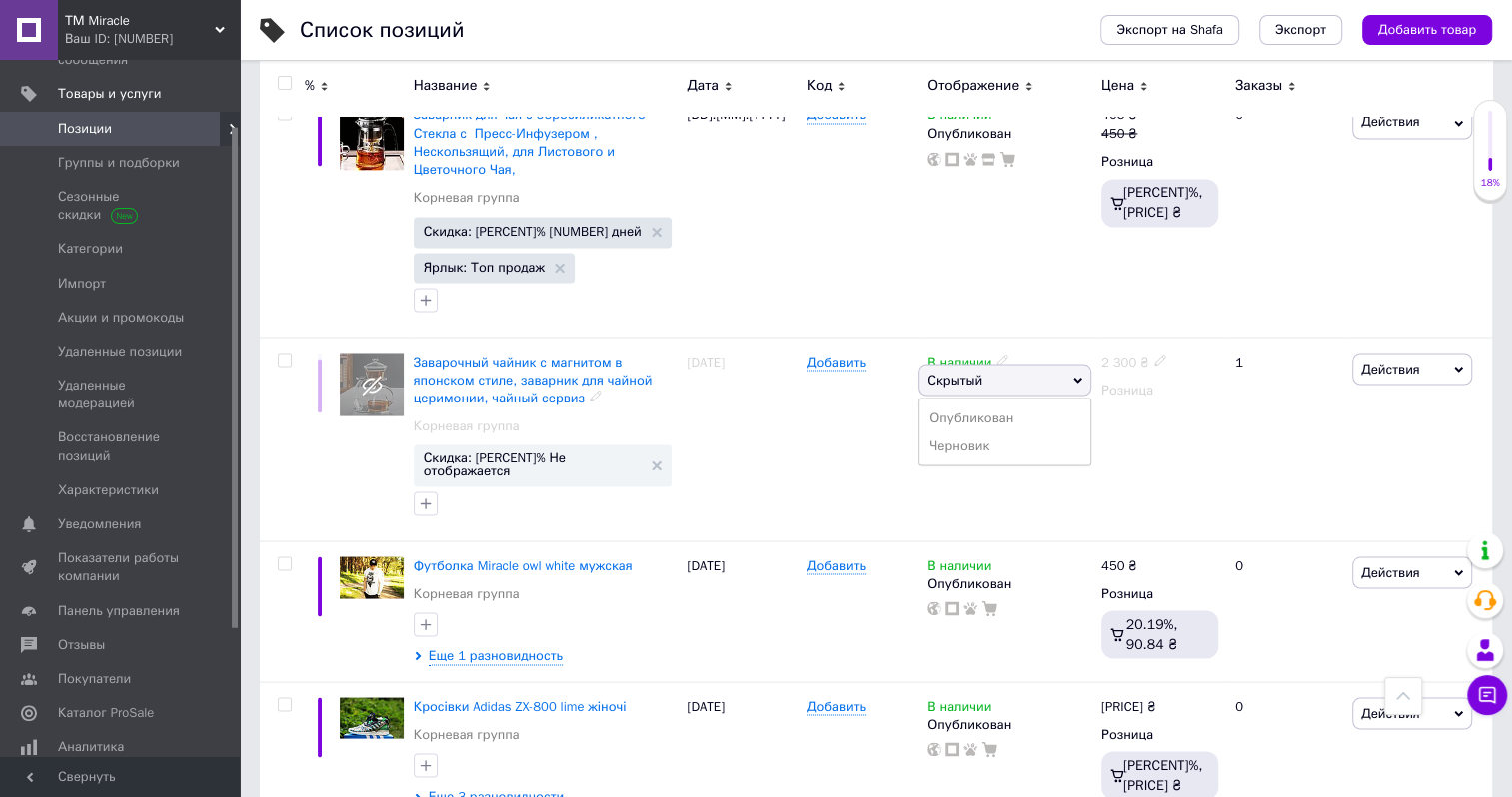 click on "Скрытый" at bounding box center [1004, 380] 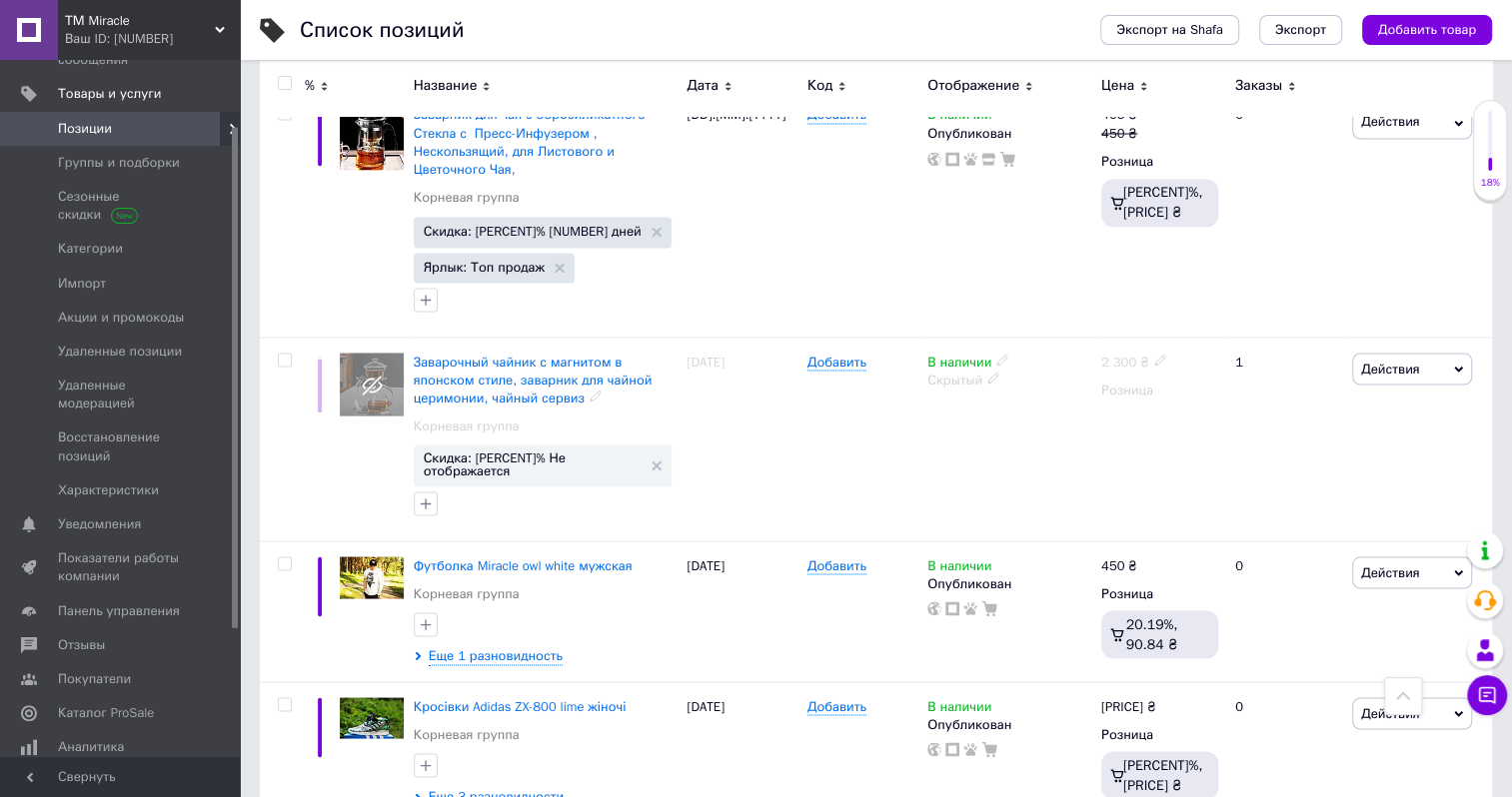 click 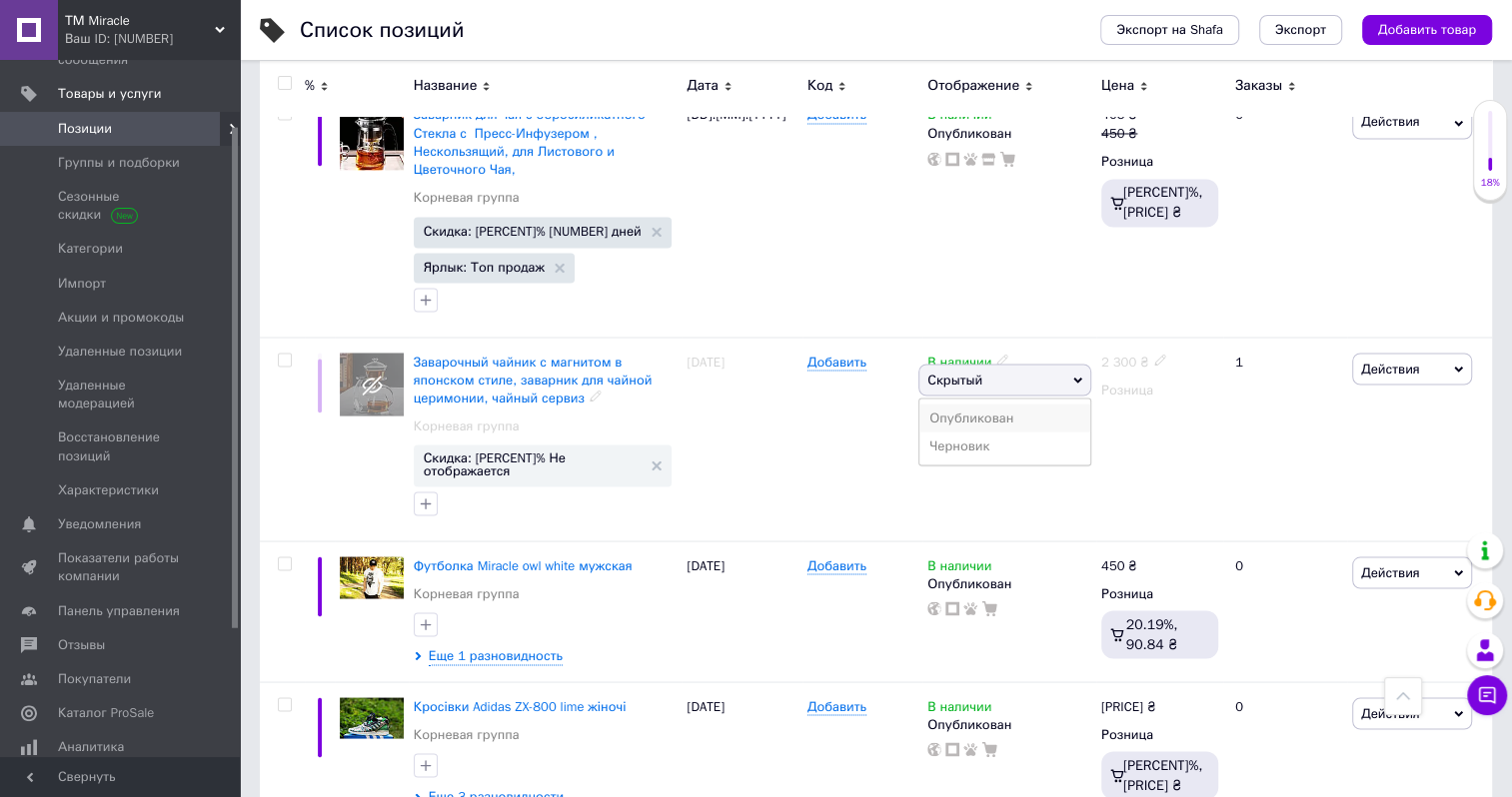 click on "Опубликован" at bounding box center [1004, 417] 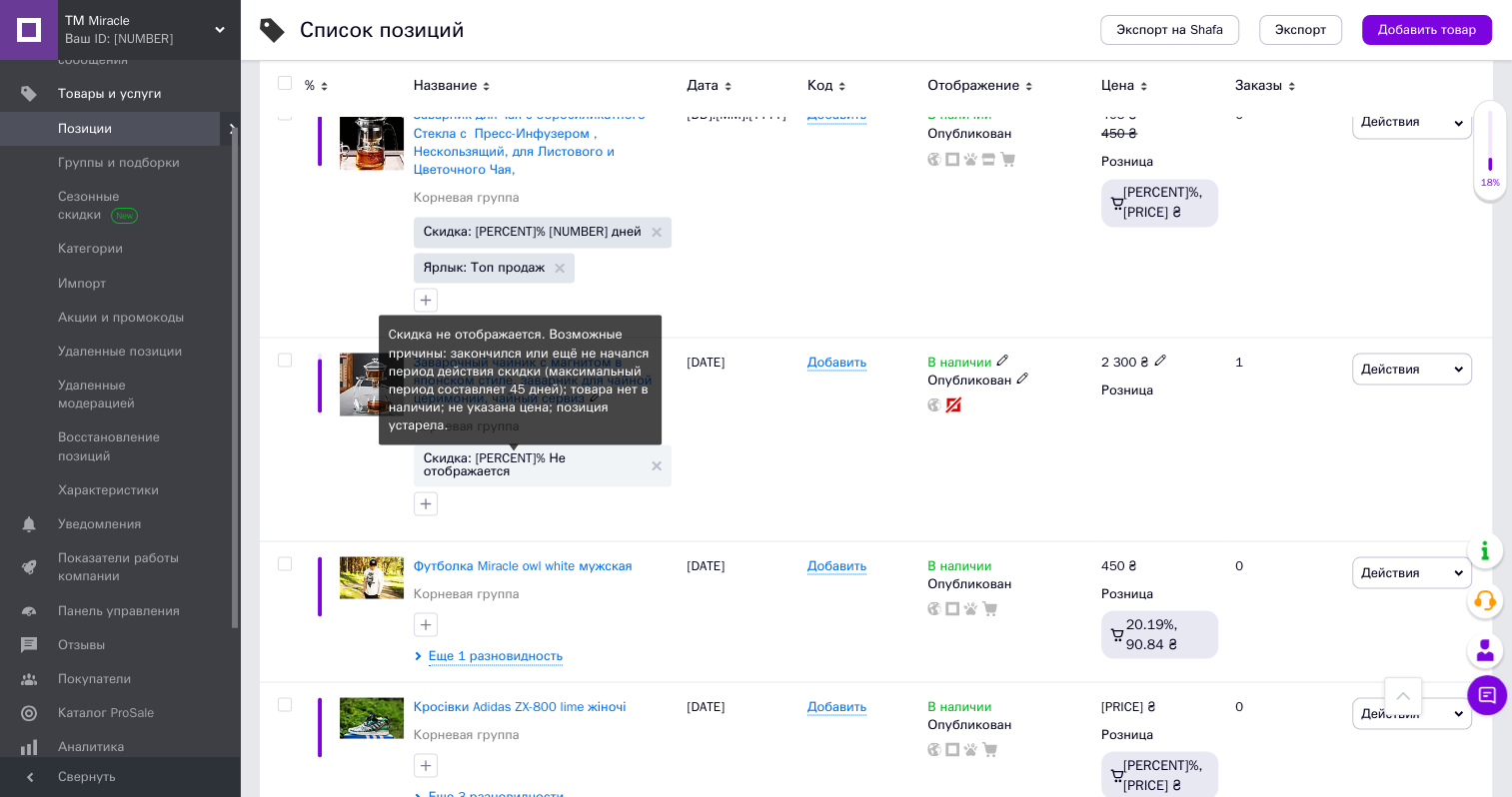 click on "Скидка: [PERCENT]% Не отображается" at bounding box center [533, 463] 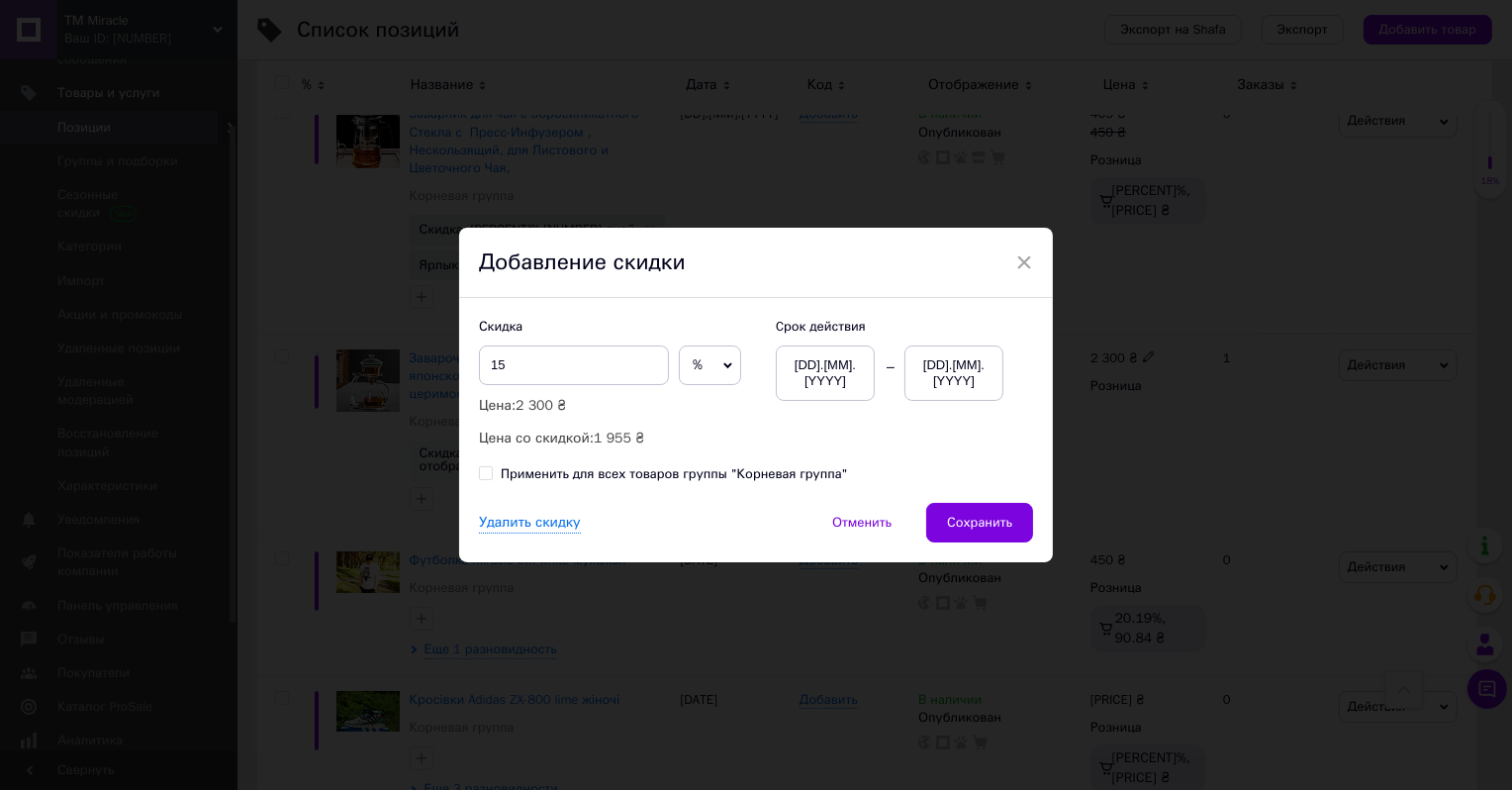 click on "[DD].[MM].[YYYY]" at bounding box center (954, 373) 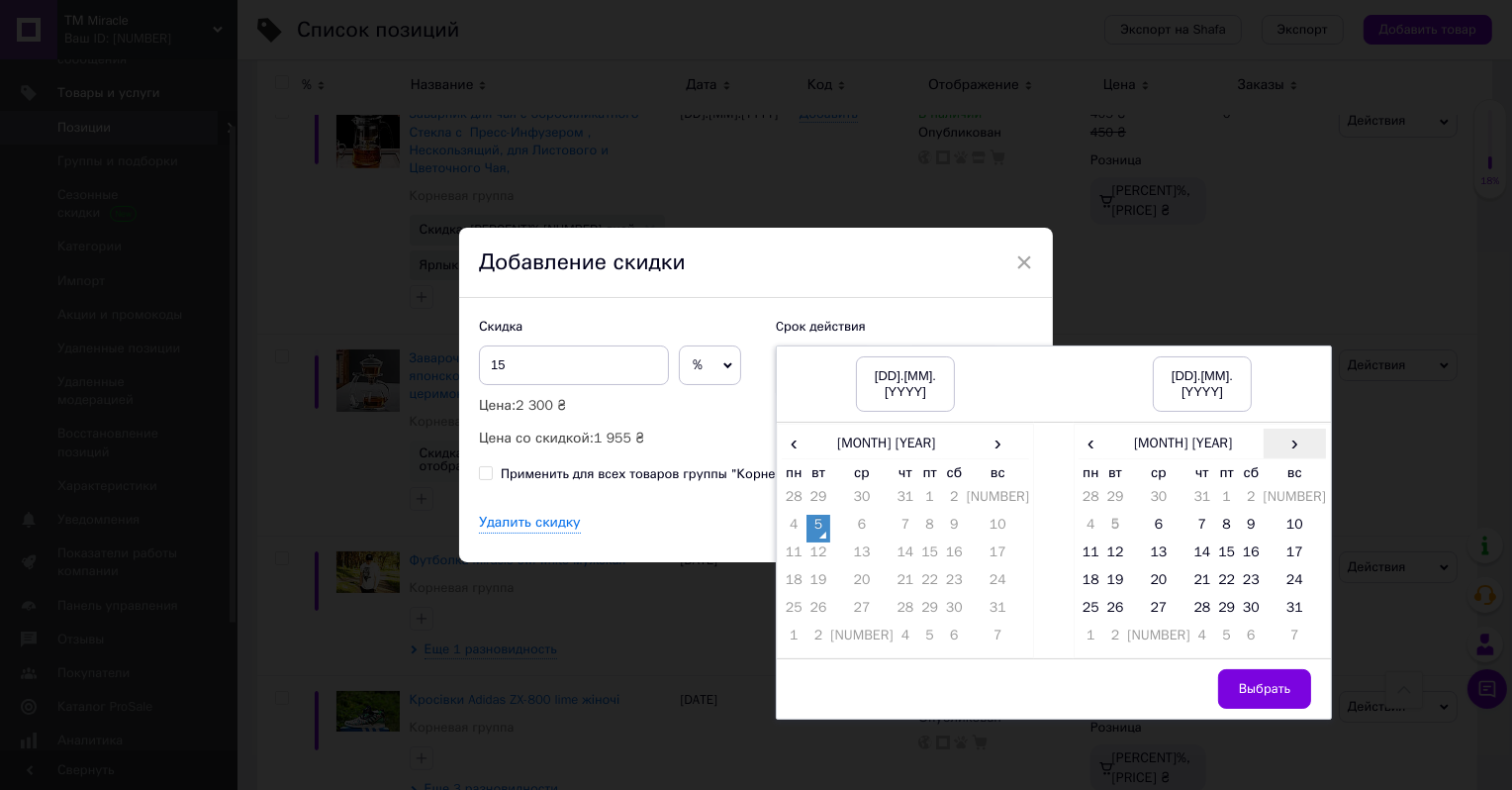click on "›" at bounding box center (1294, 443) 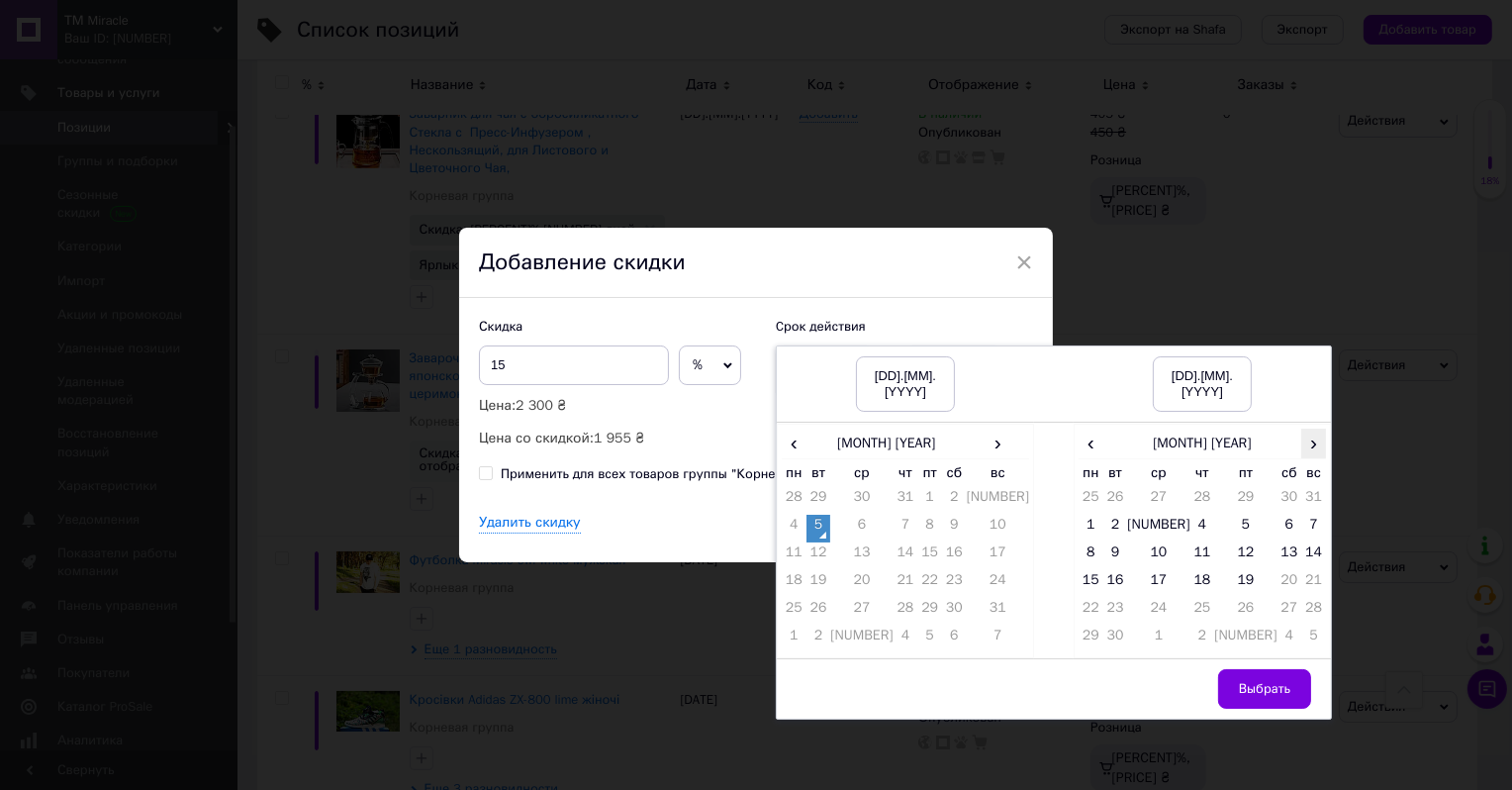 click on "›" at bounding box center [1313, 443] 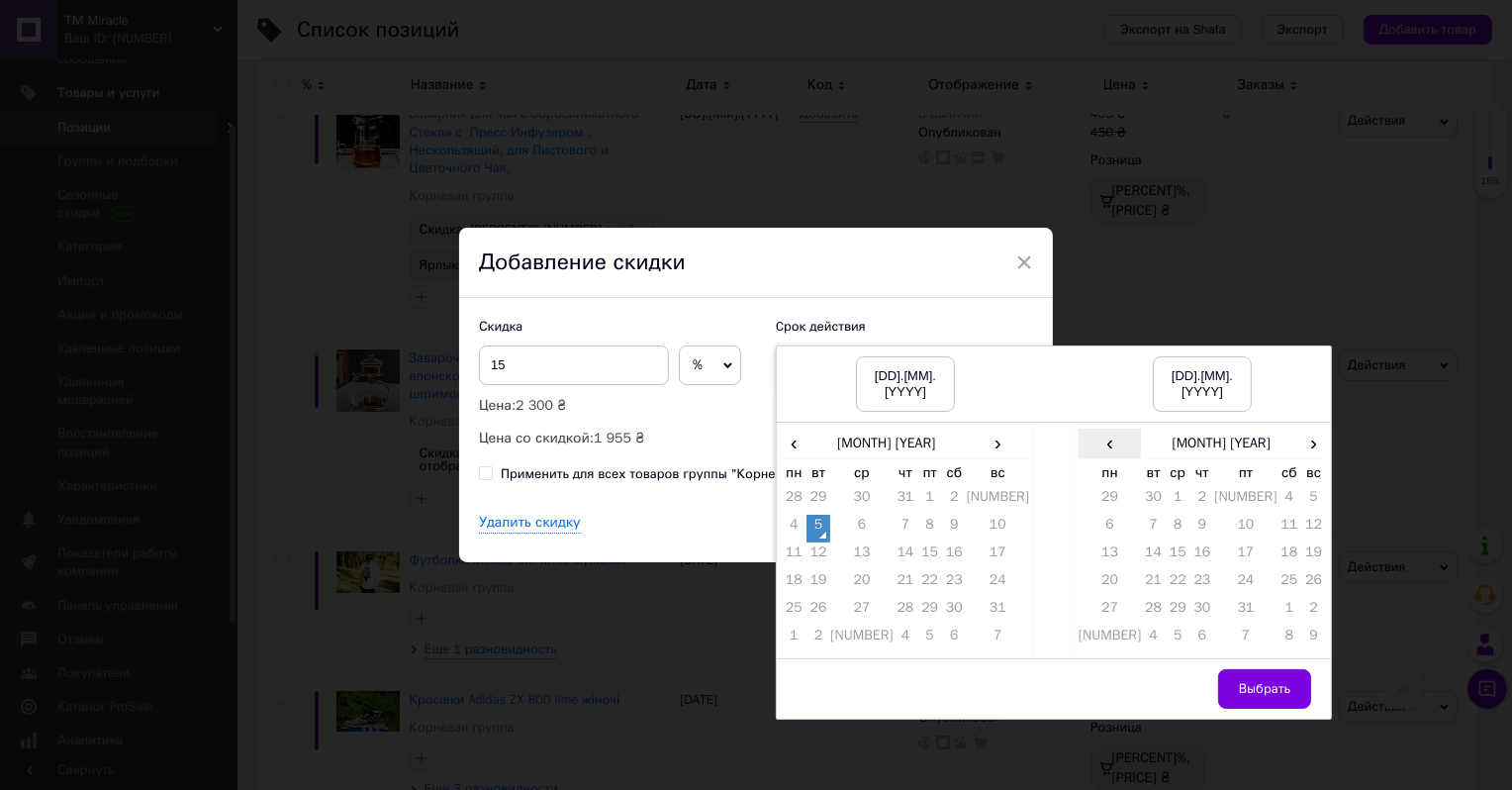 click on "‹" at bounding box center (1109, 443) 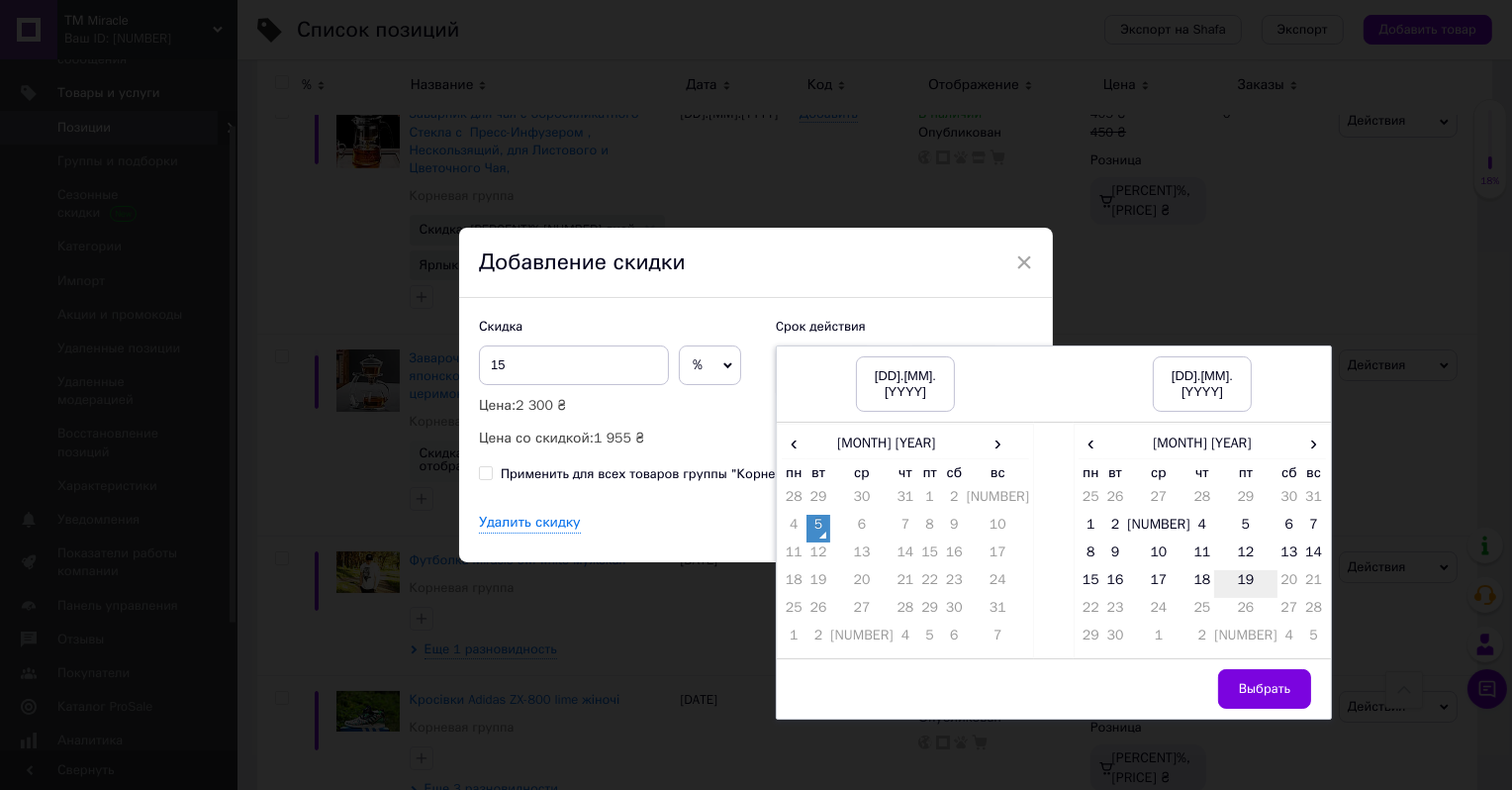 click on "19" at bounding box center [1245, 584] 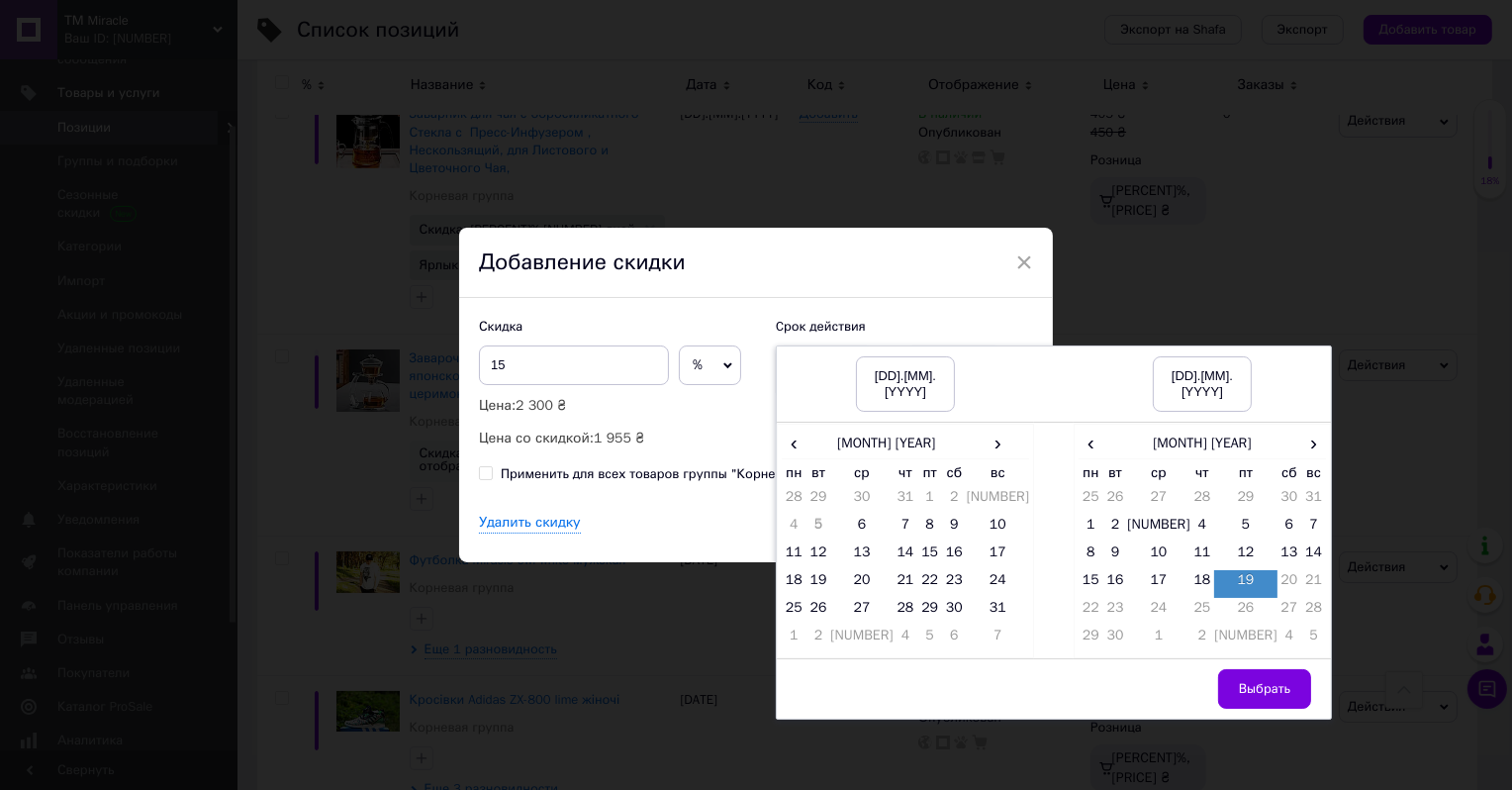 drag, startPoint x: 1264, startPoint y: 661, endPoint x: 1087, endPoint y: 580, distance: 194.65354 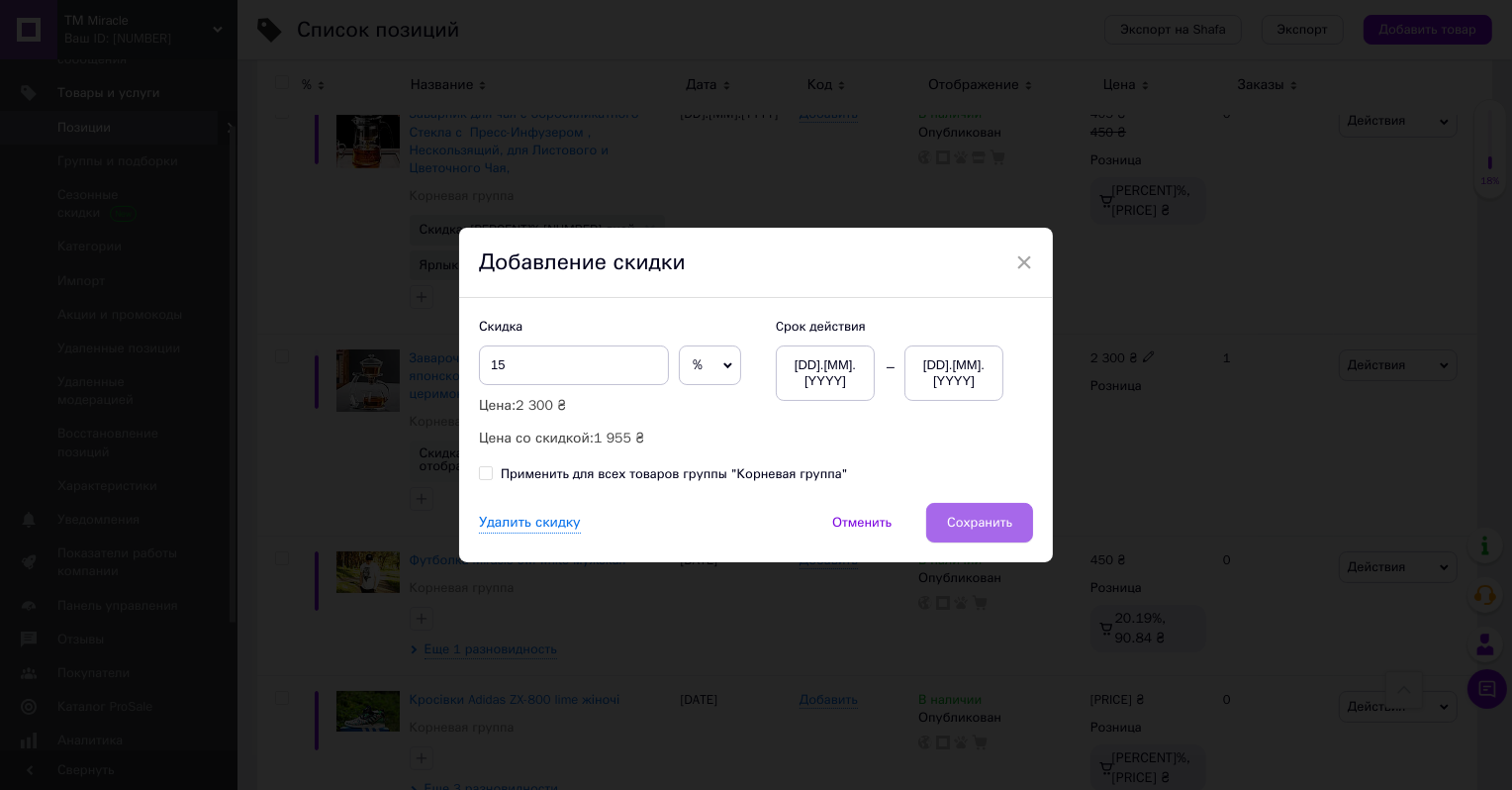 click on "Сохранить" at bounding box center (980, 523) 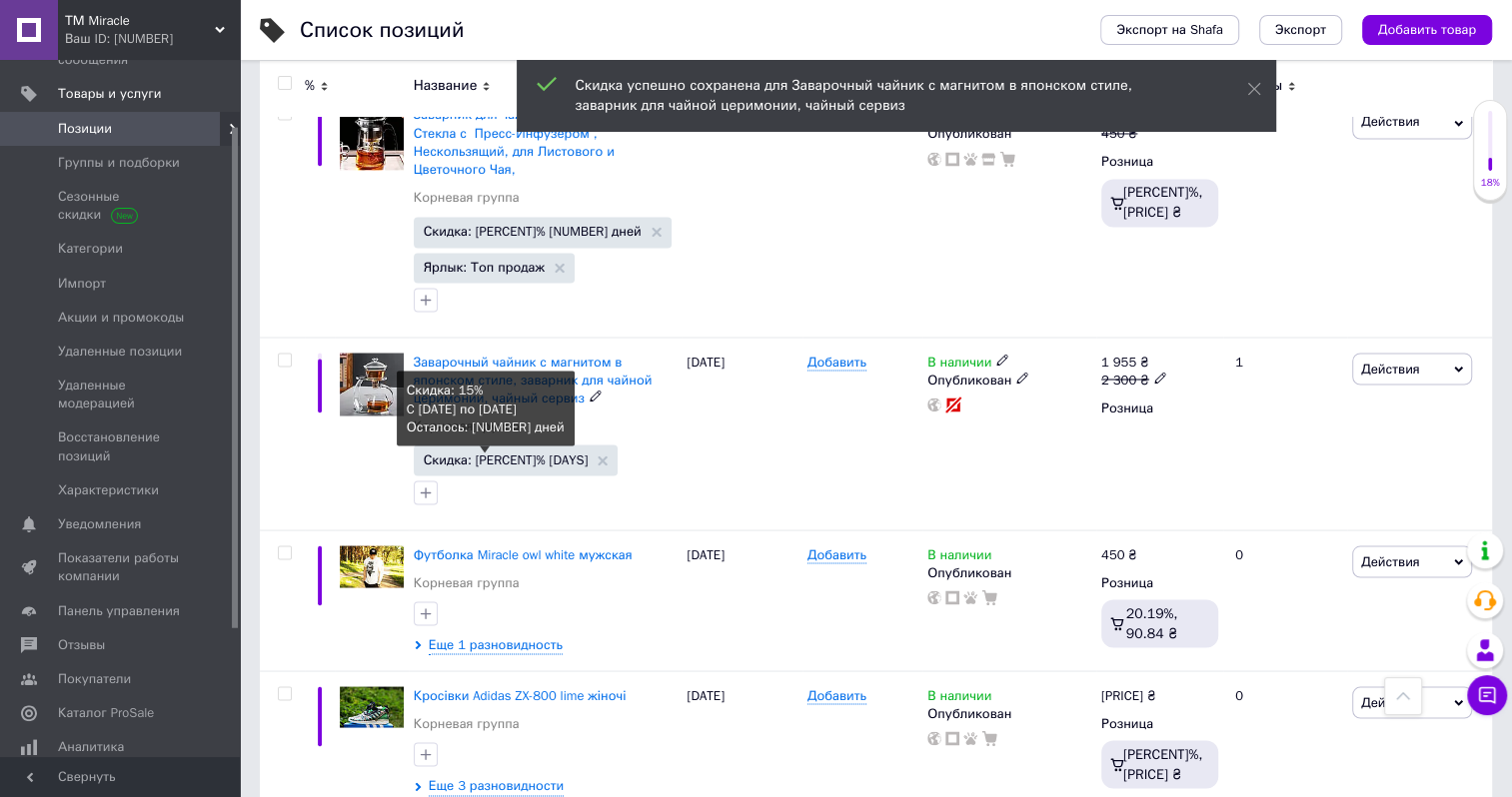 click on "Скидка: [PERCENT]% [DAYS]" at bounding box center [506, 458] 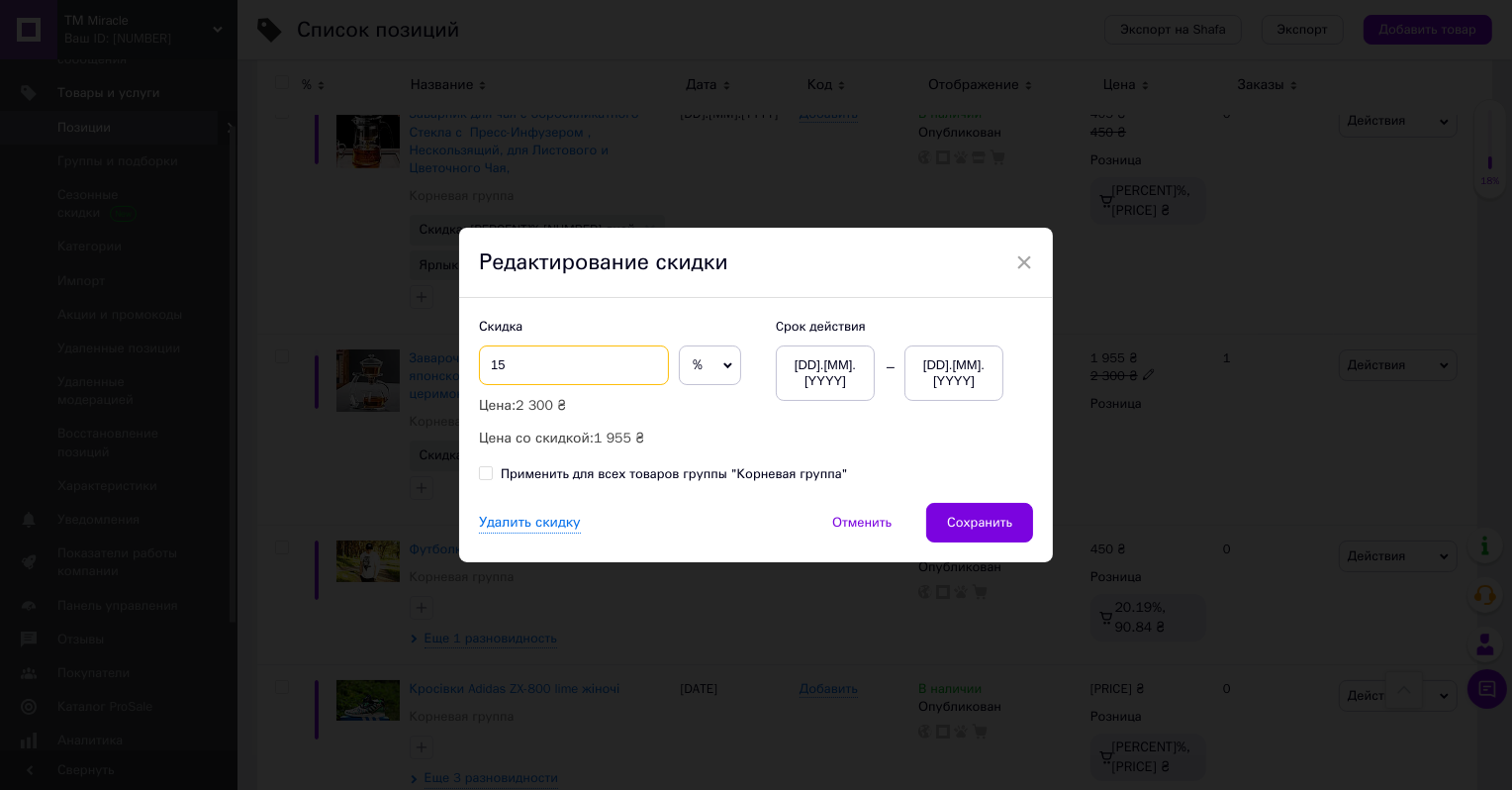 click on "15" at bounding box center (574, 365) 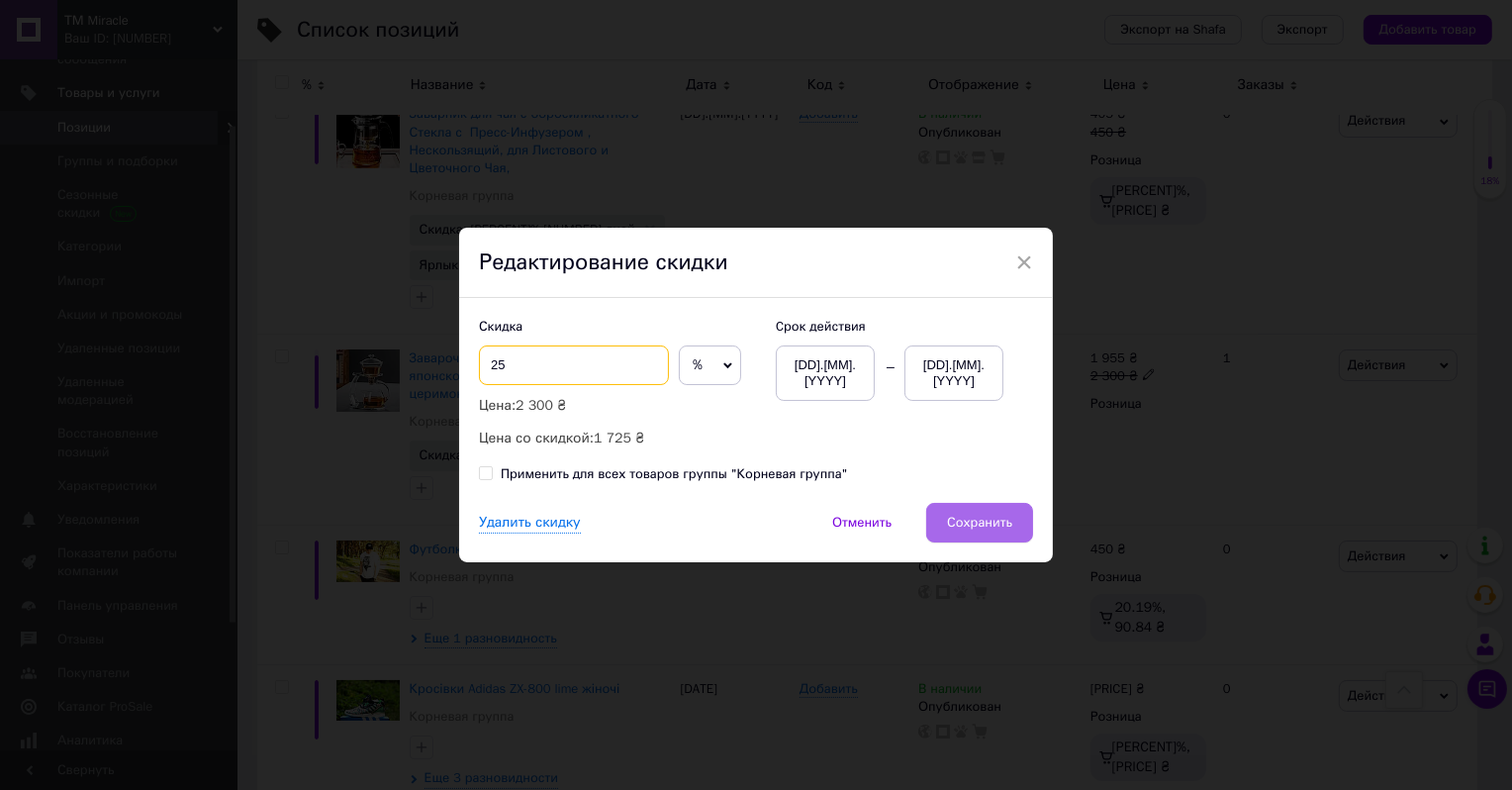 type on "25" 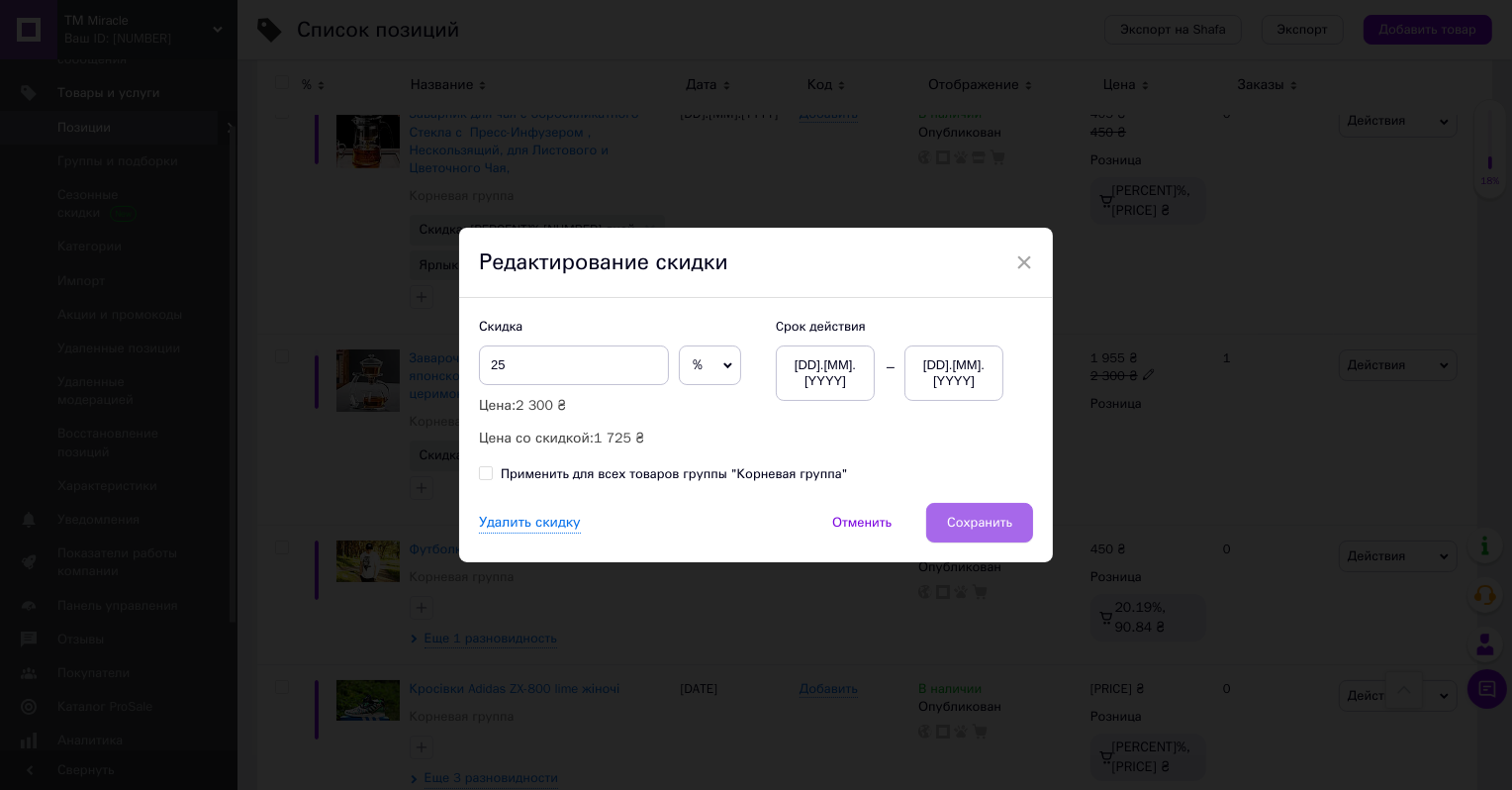 click on "Сохранить" at bounding box center [980, 523] 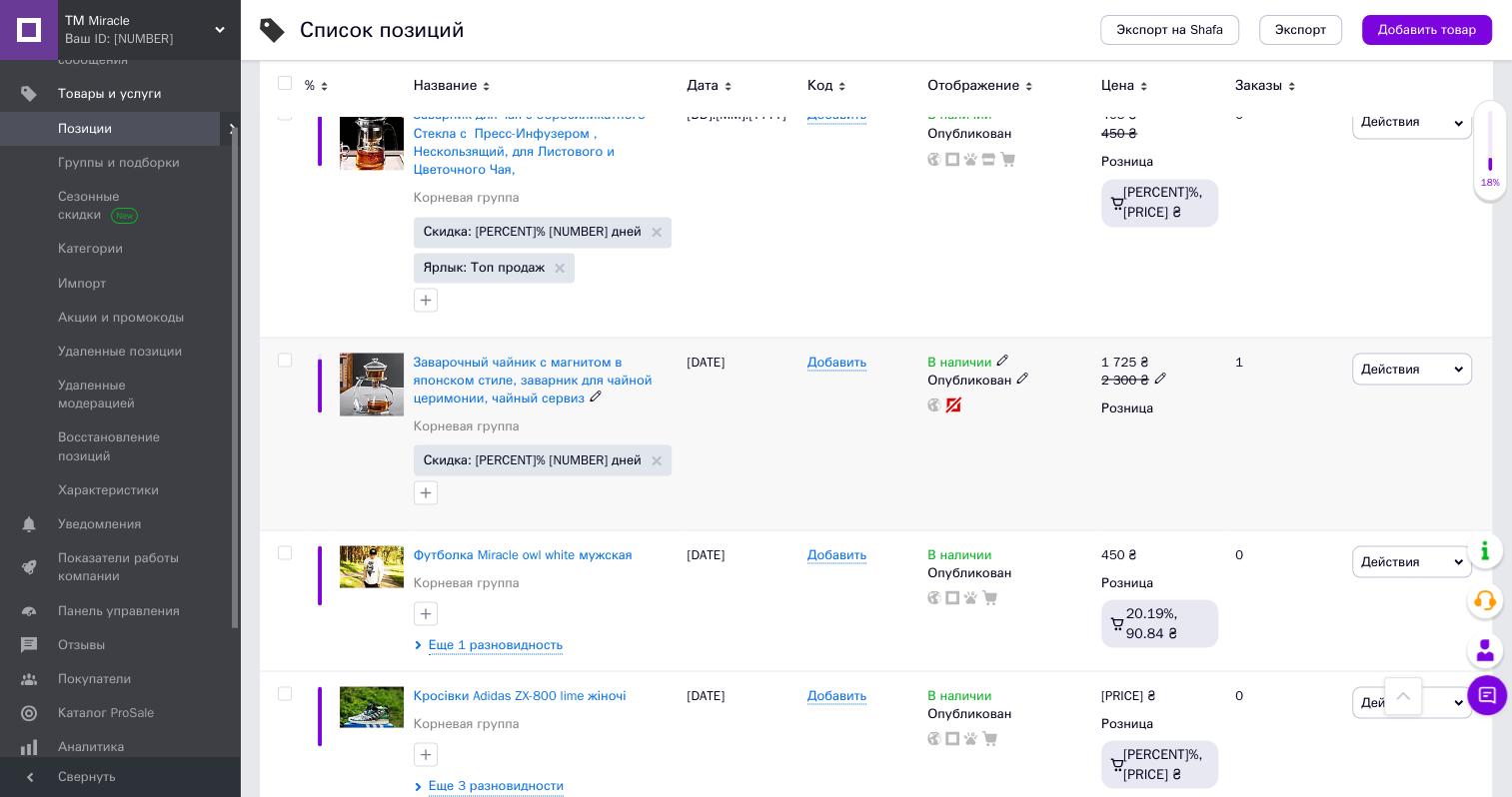 click at bounding box center [372, 385] 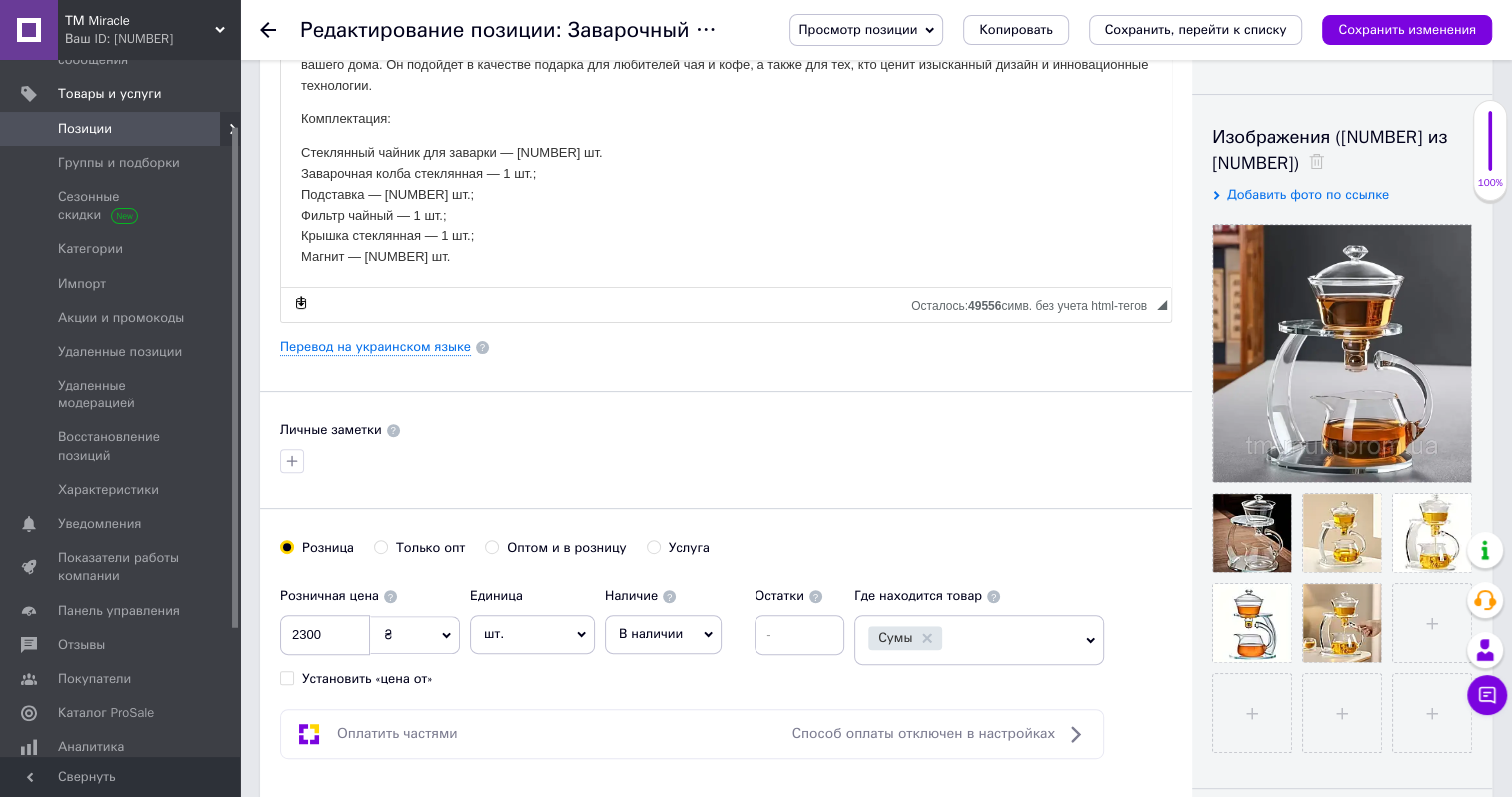 scroll, scrollTop: 399, scrollLeft: 0, axis: vertical 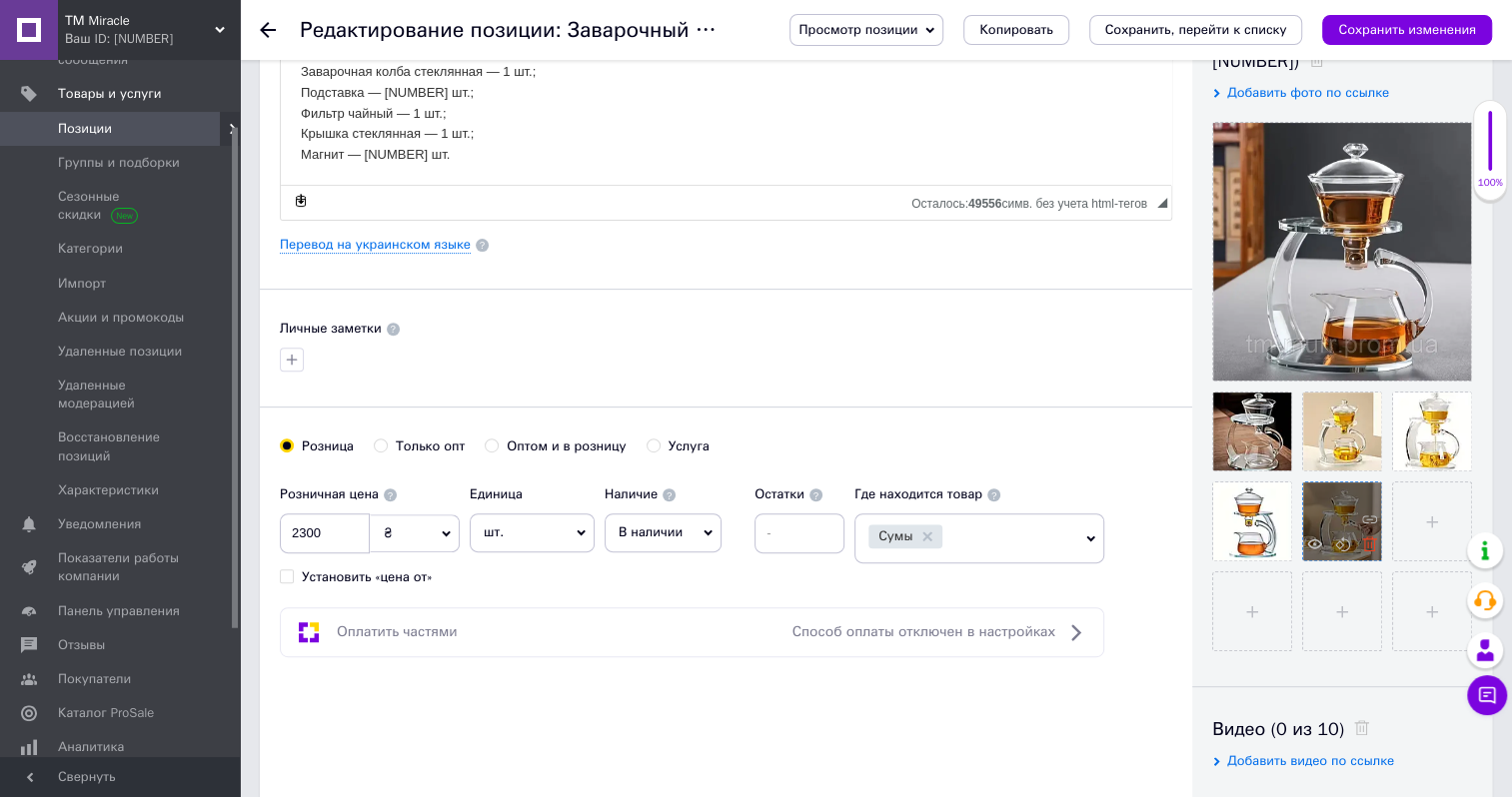 click 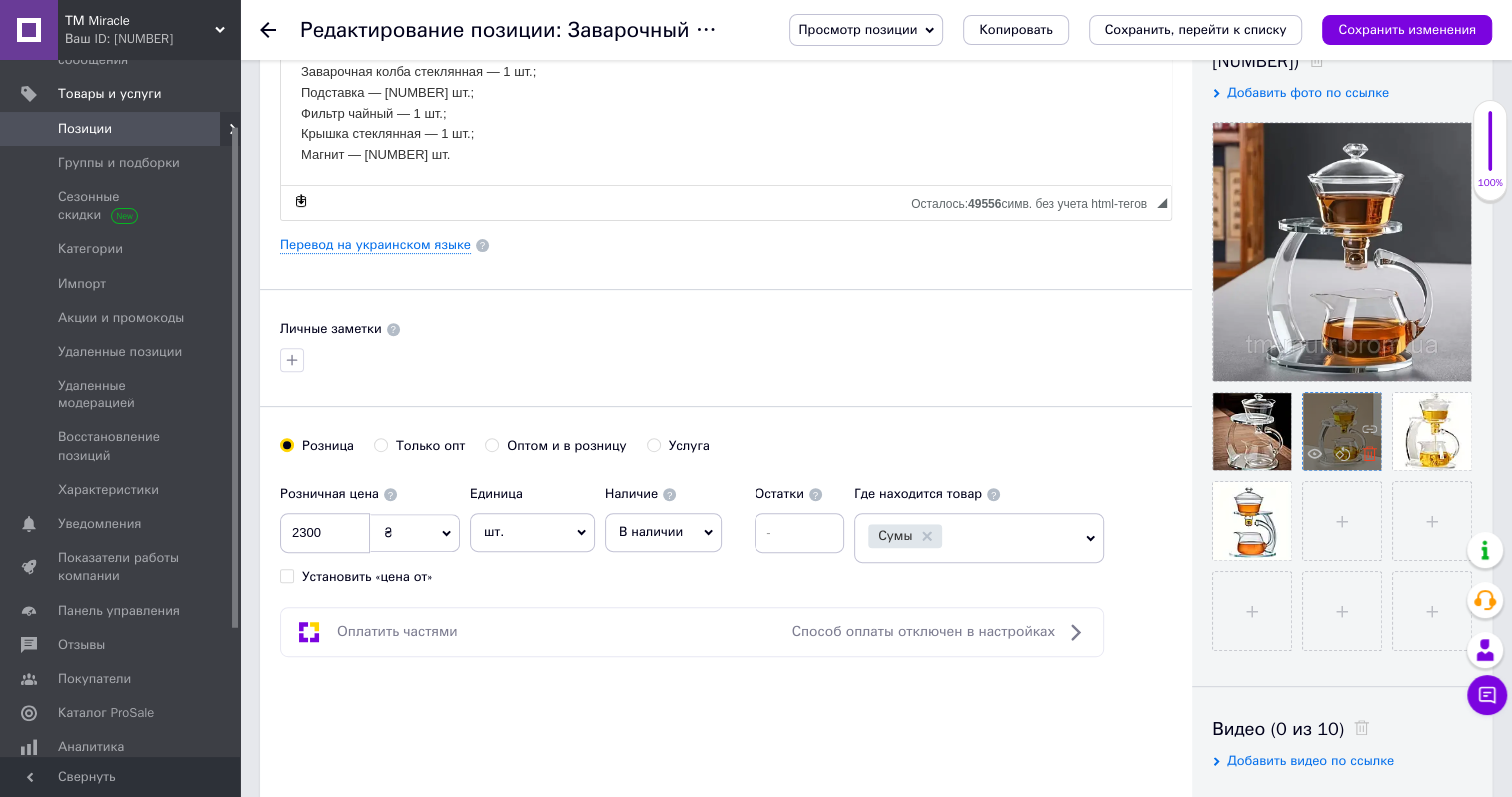 click 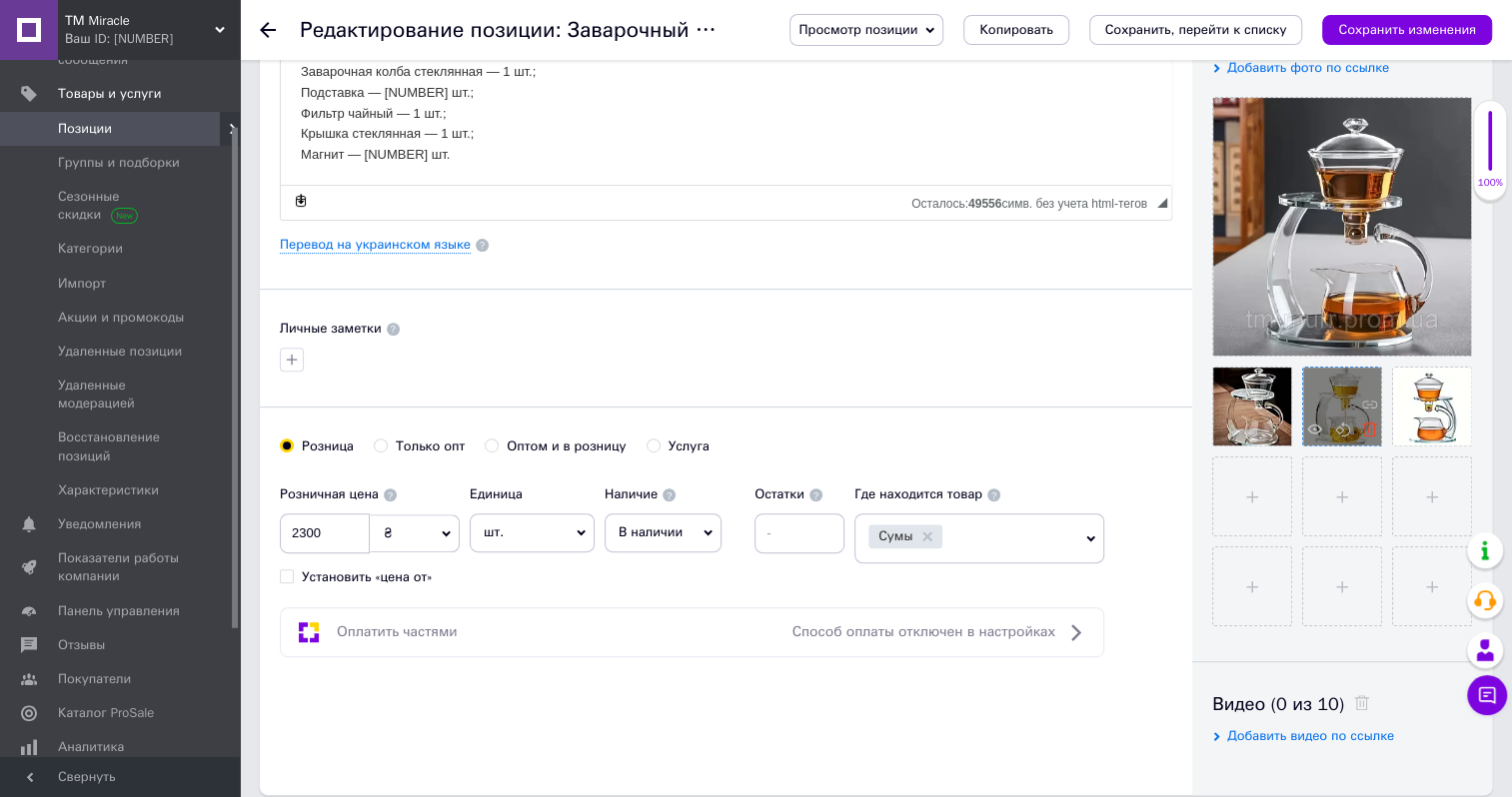 click 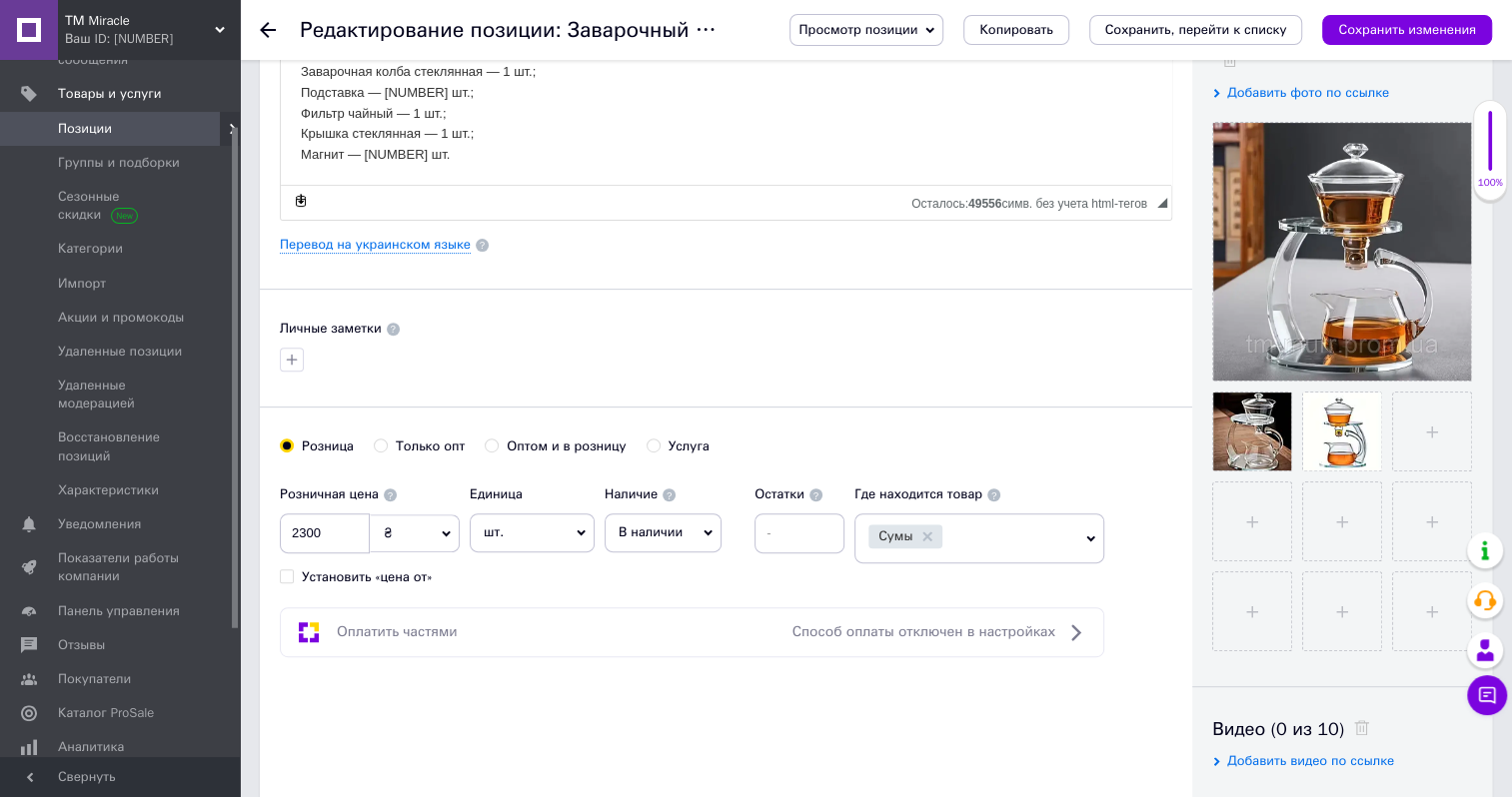 click 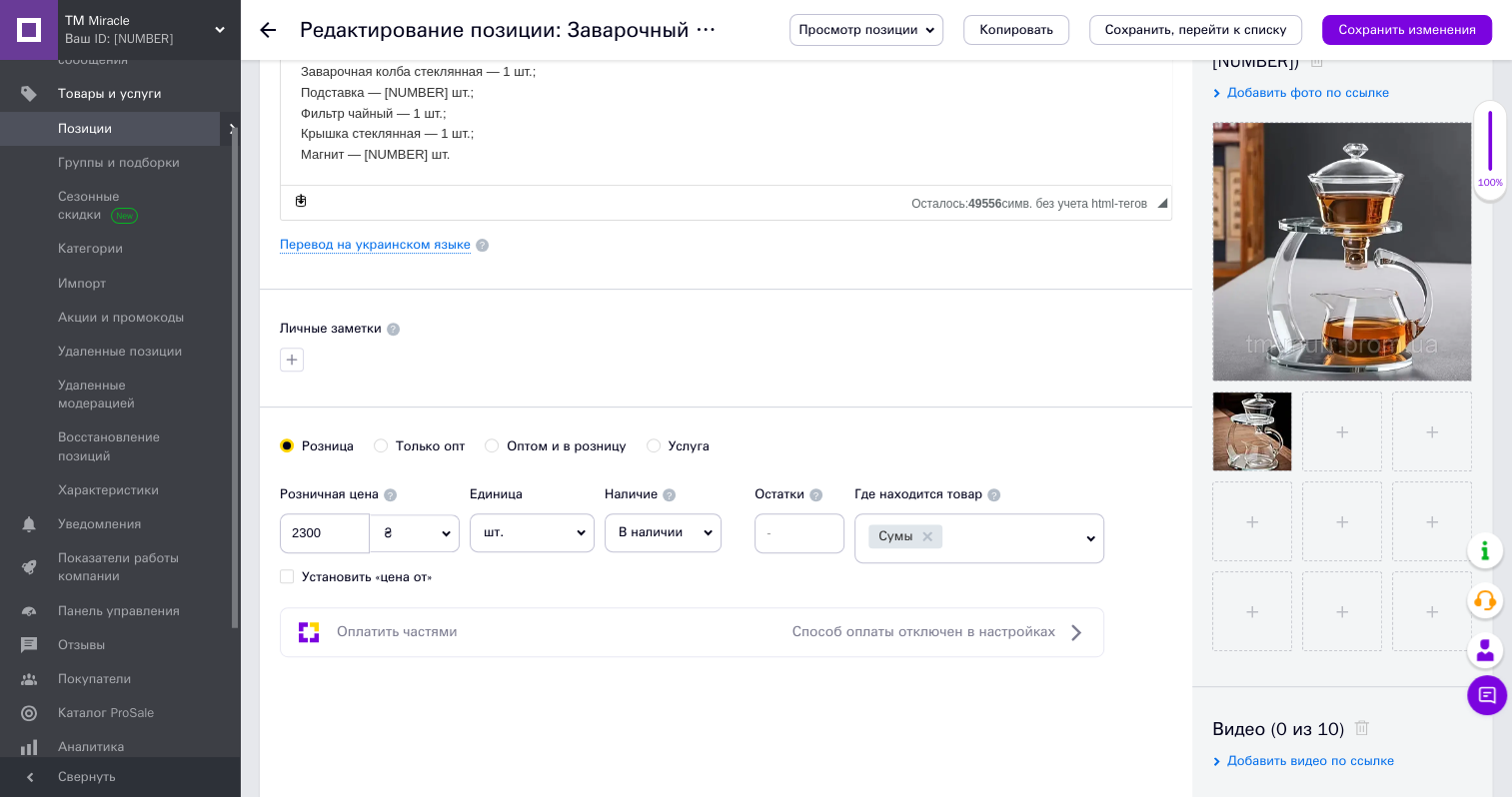 click at bounding box center (1342, 431) 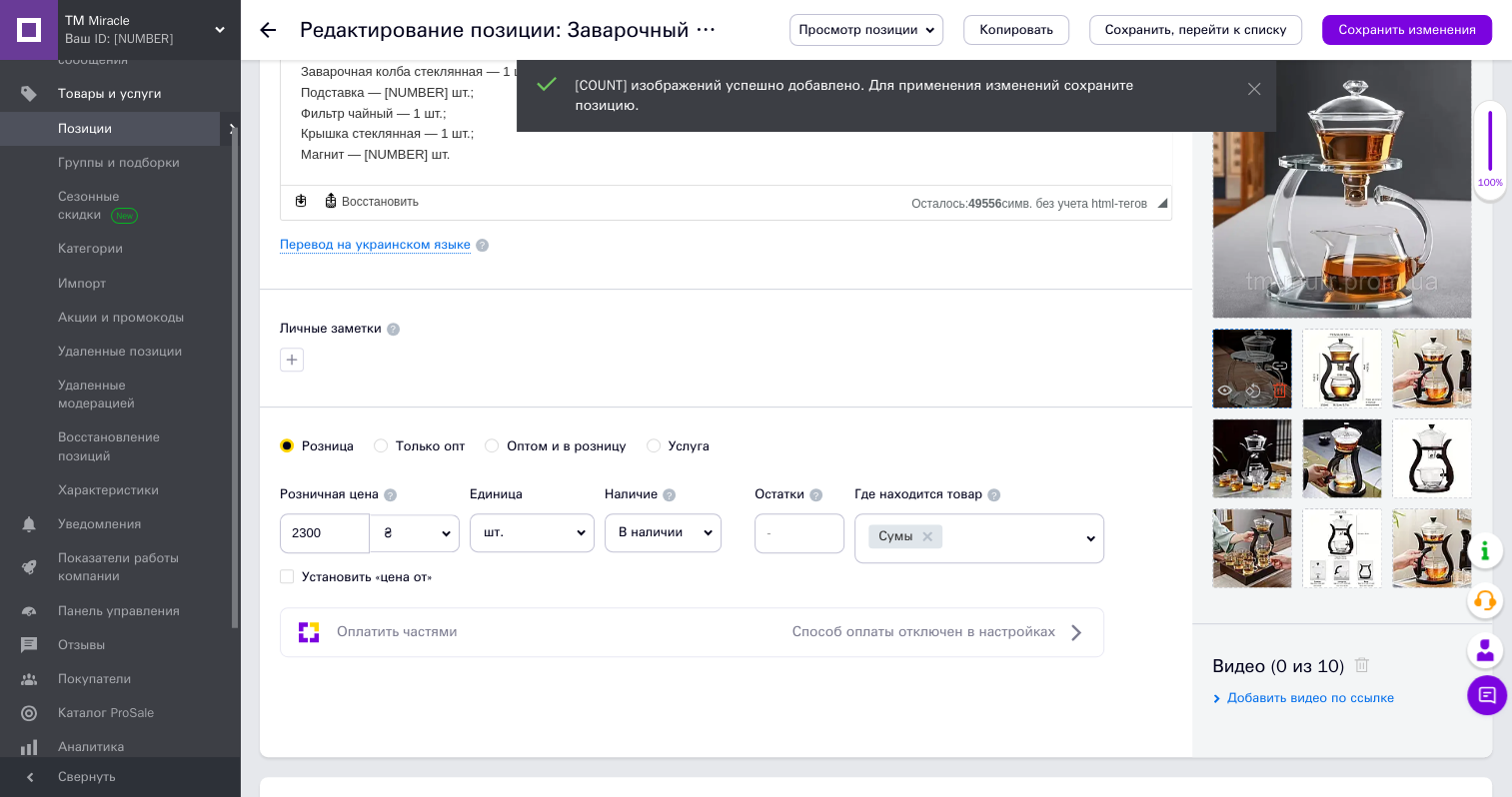 click 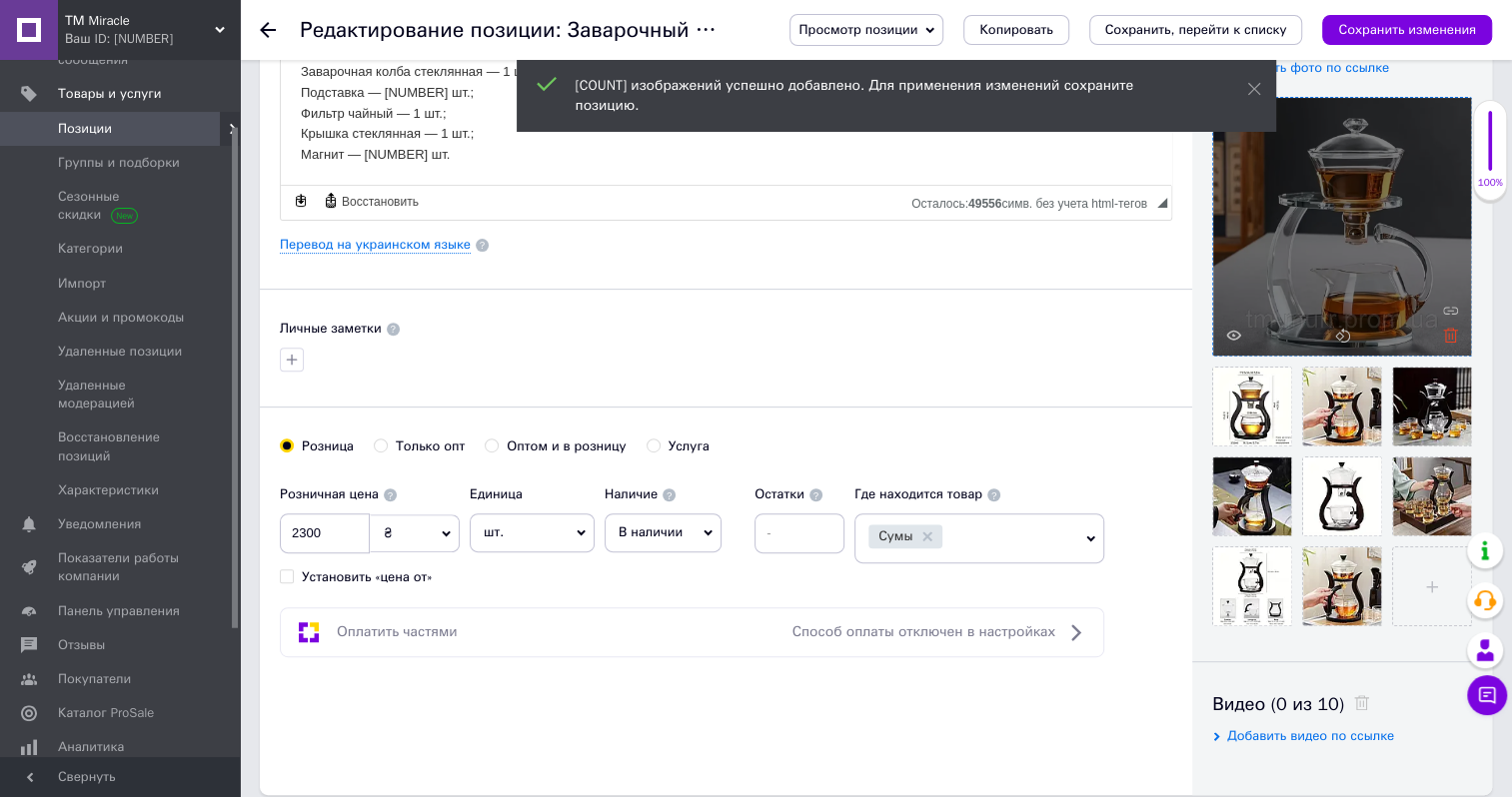 click 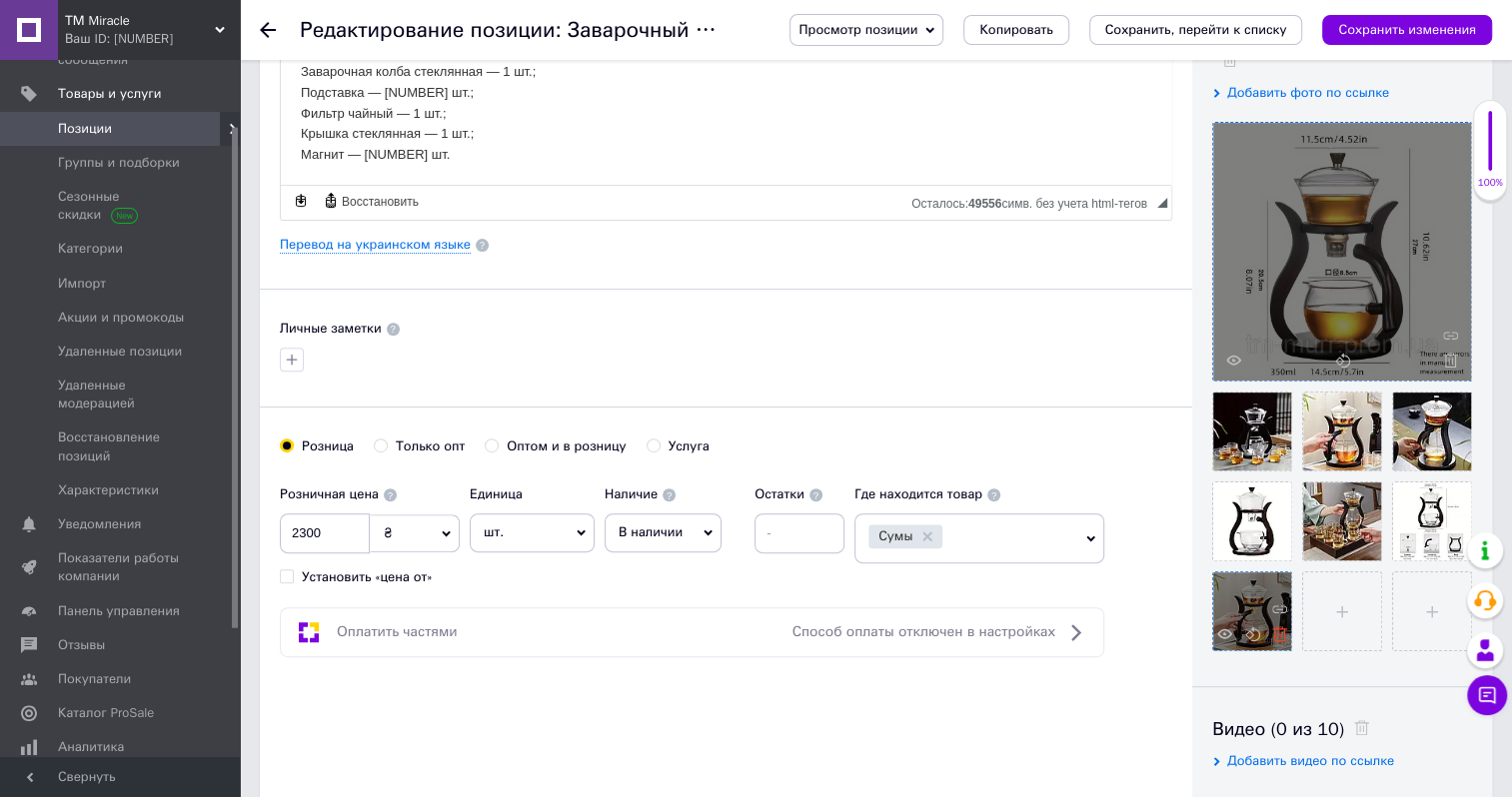 click 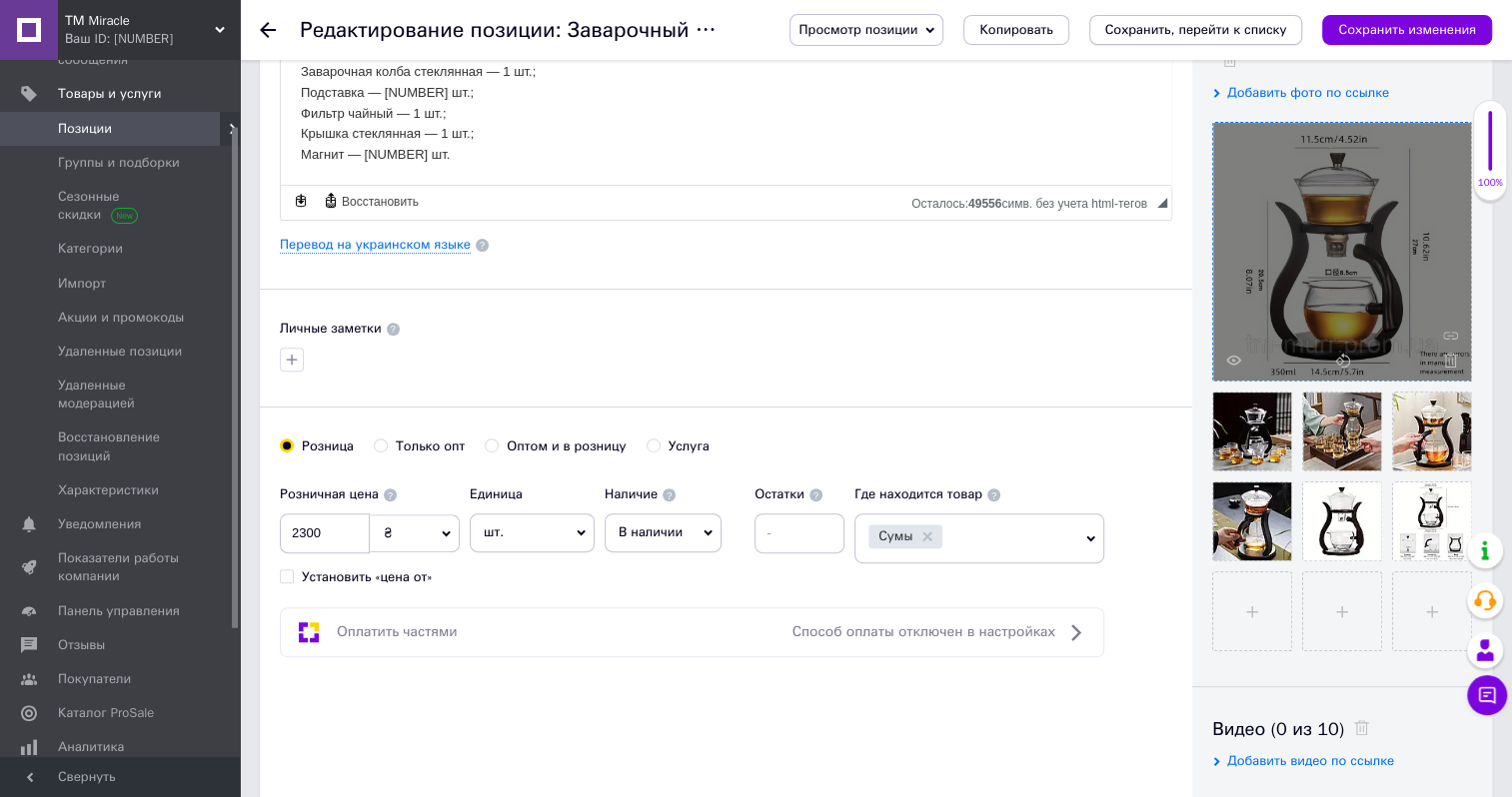 click on "Сохранить, перейти к списку" at bounding box center [1196, 29] 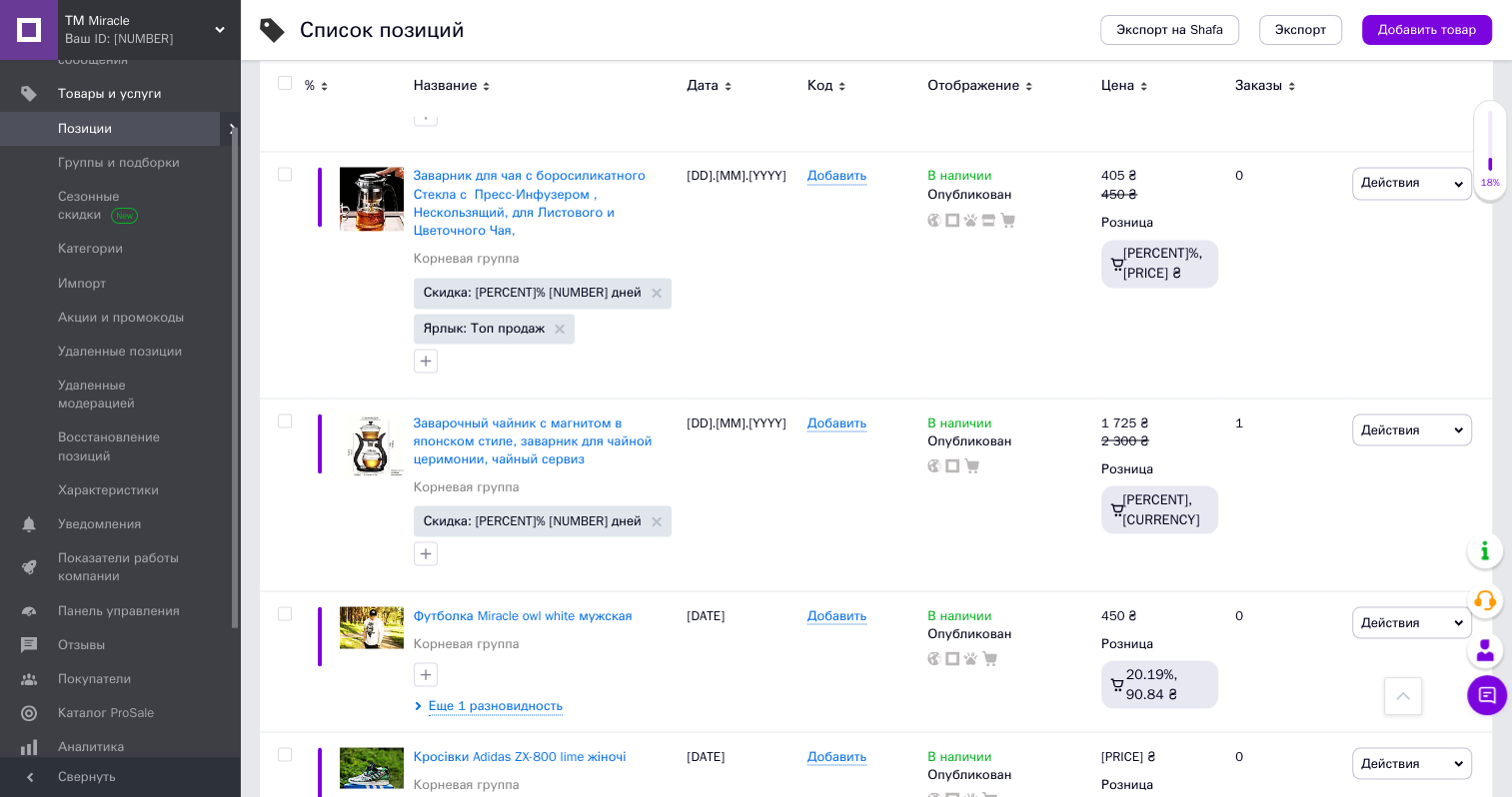 scroll, scrollTop: 2262, scrollLeft: 0, axis: vertical 